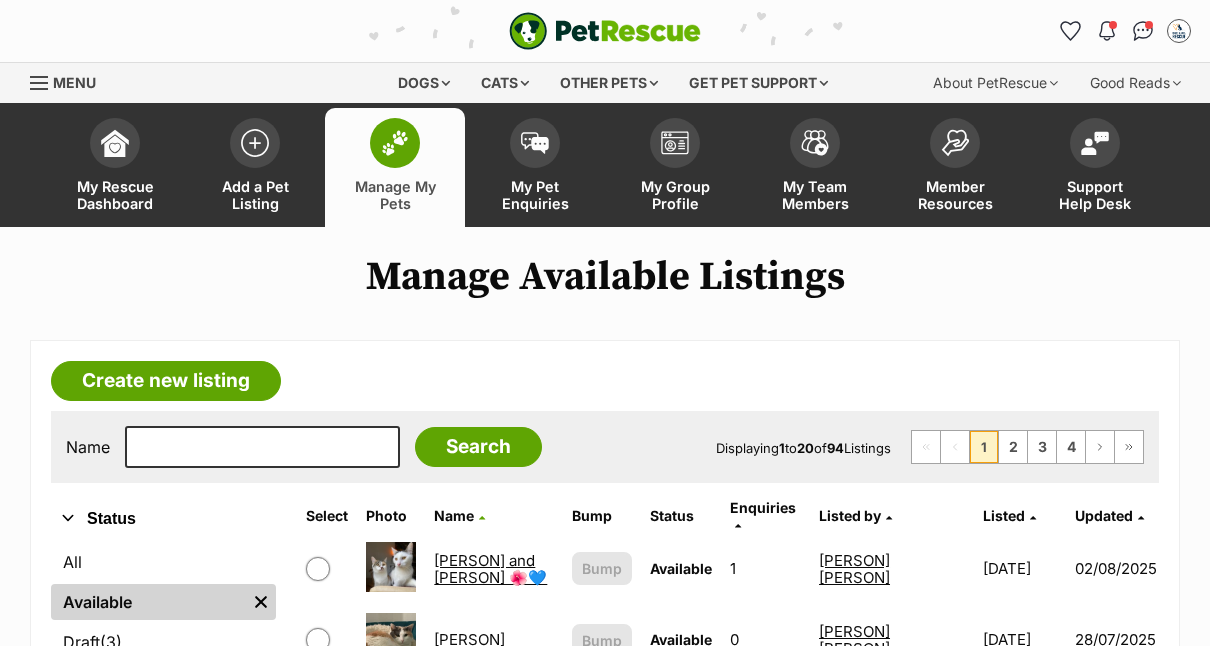 scroll, scrollTop: 0, scrollLeft: 0, axis: both 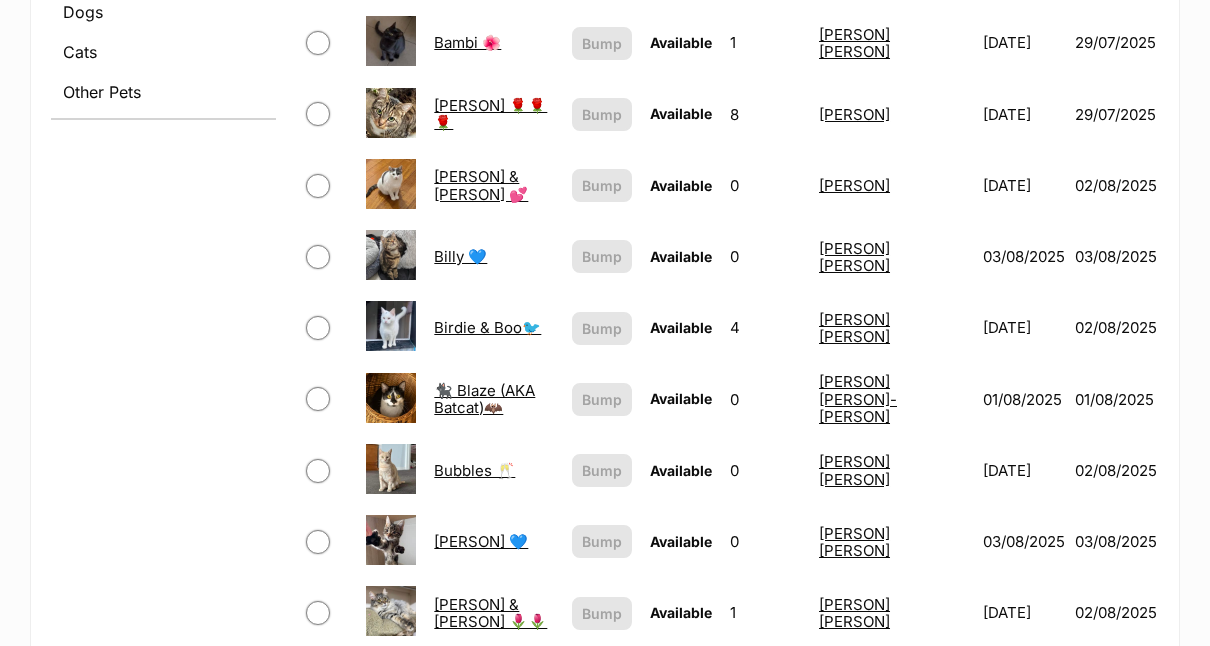 click on "[NAME] 🌹🌹🌹" at bounding box center [490, 114] 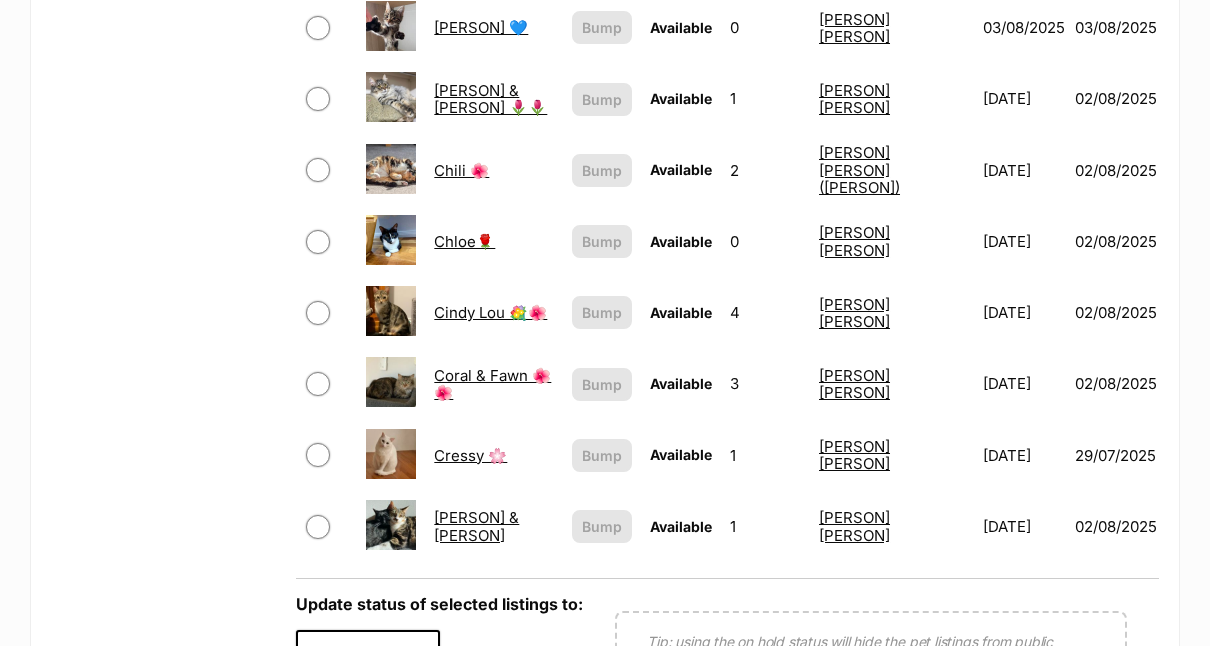 scroll, scrollTop: 1422, scrollLeft: 0, axis: vertical 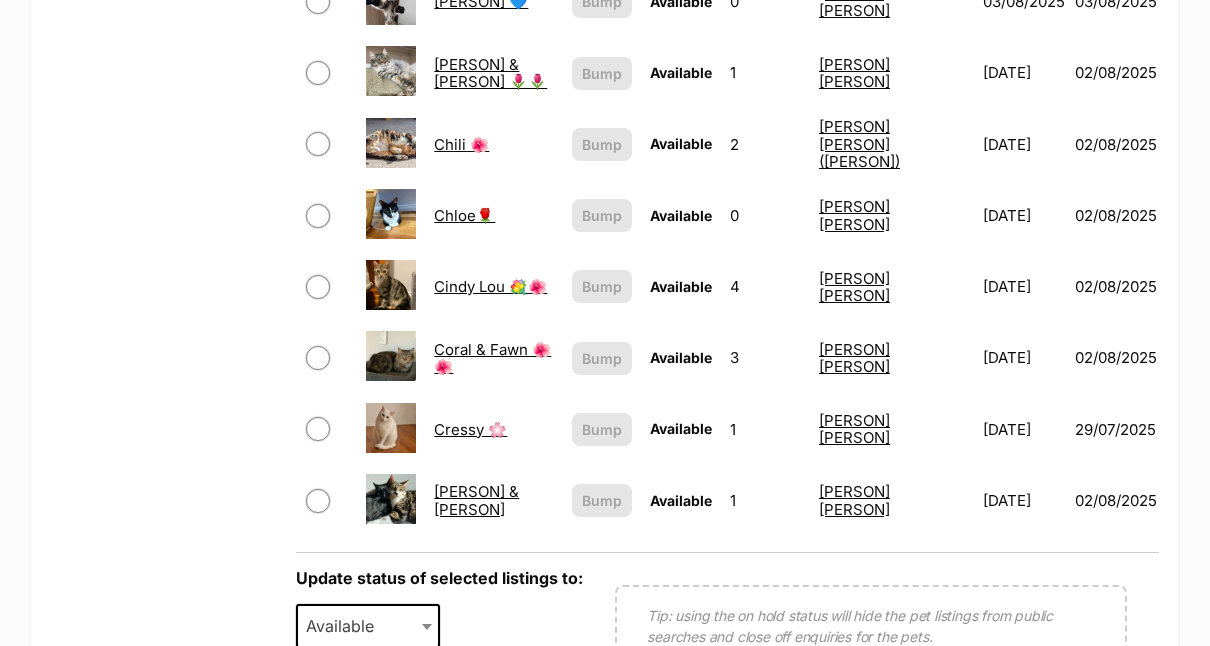 click on "Chloe🌹" at bounding box center (464, 215) 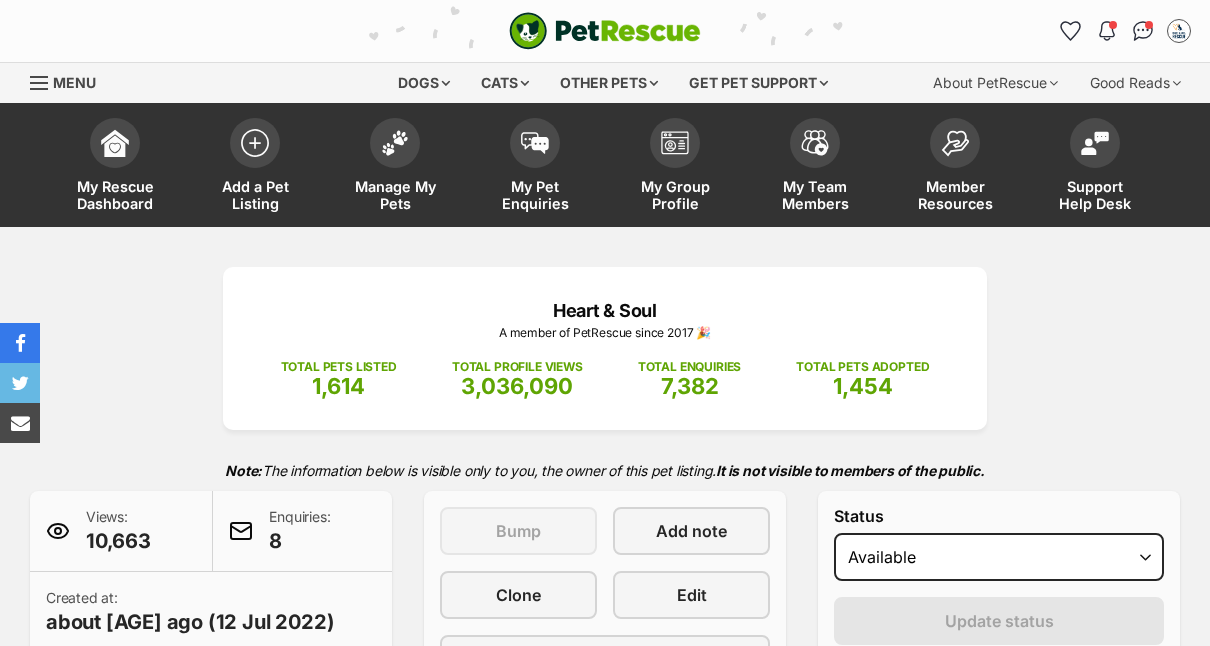 scroll, scrollTop: 0, scrollLeft: 0, axis: both 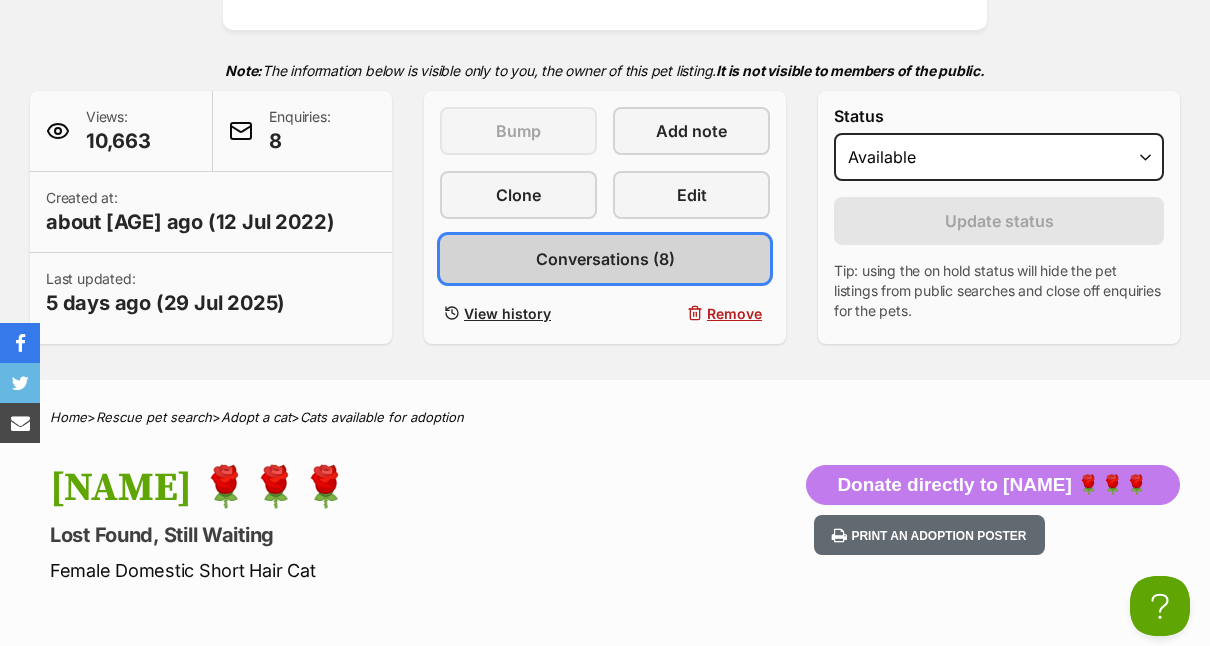 click on "Conversations (8)" at bounding box center (605, 259) 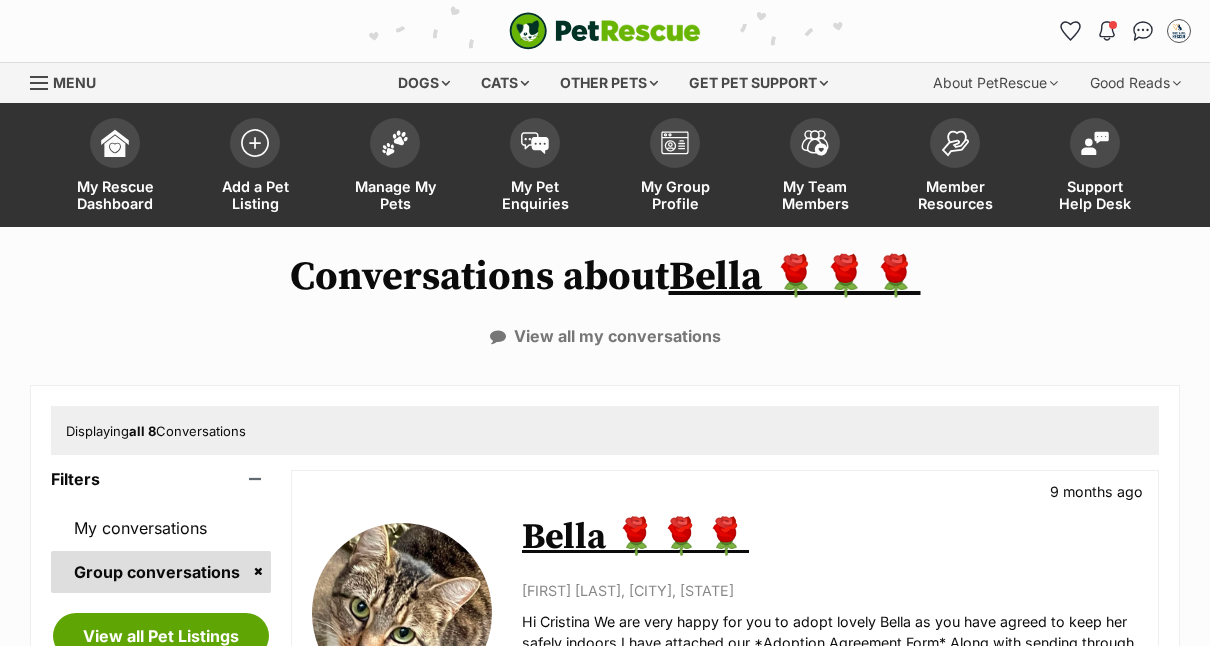 scroll, scrollTop: 0, scrollLeft: 0, axis: both 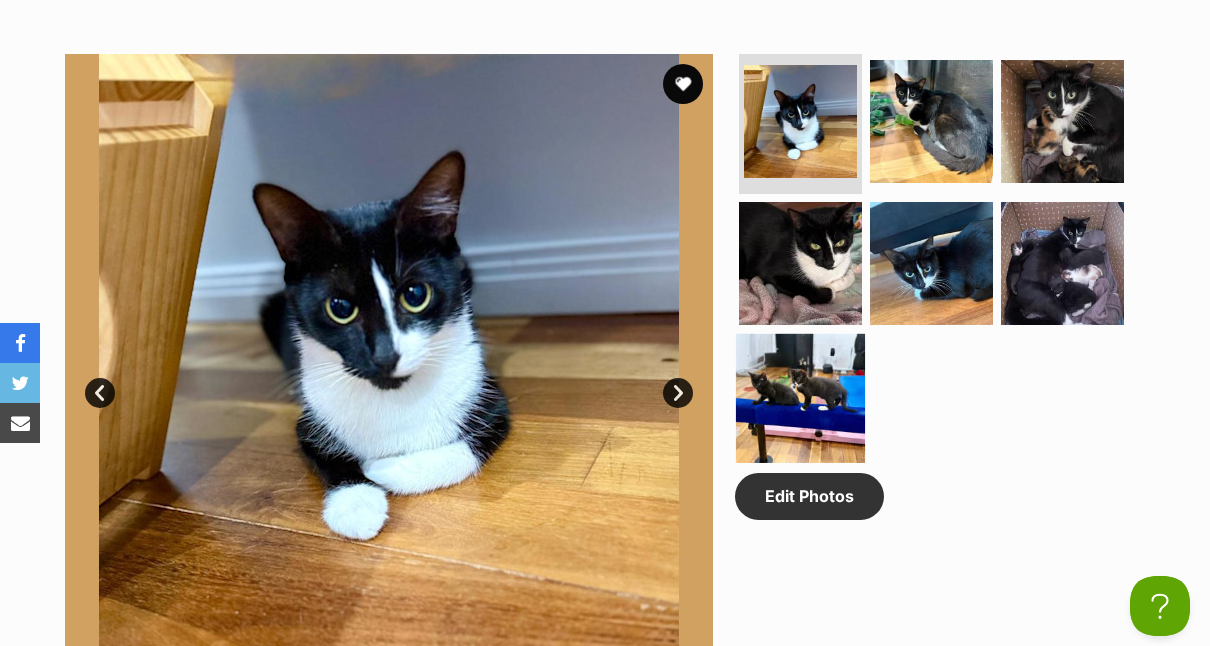 click at bounding box center (800, 398) 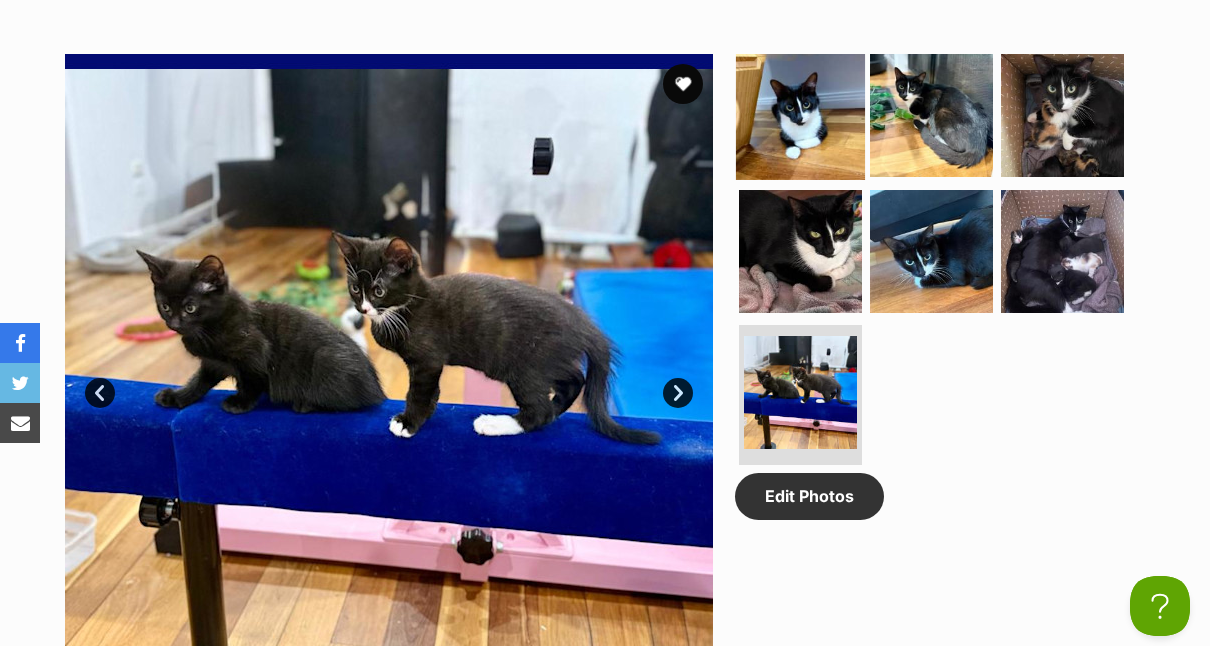 click at bounding box center [800, 115] 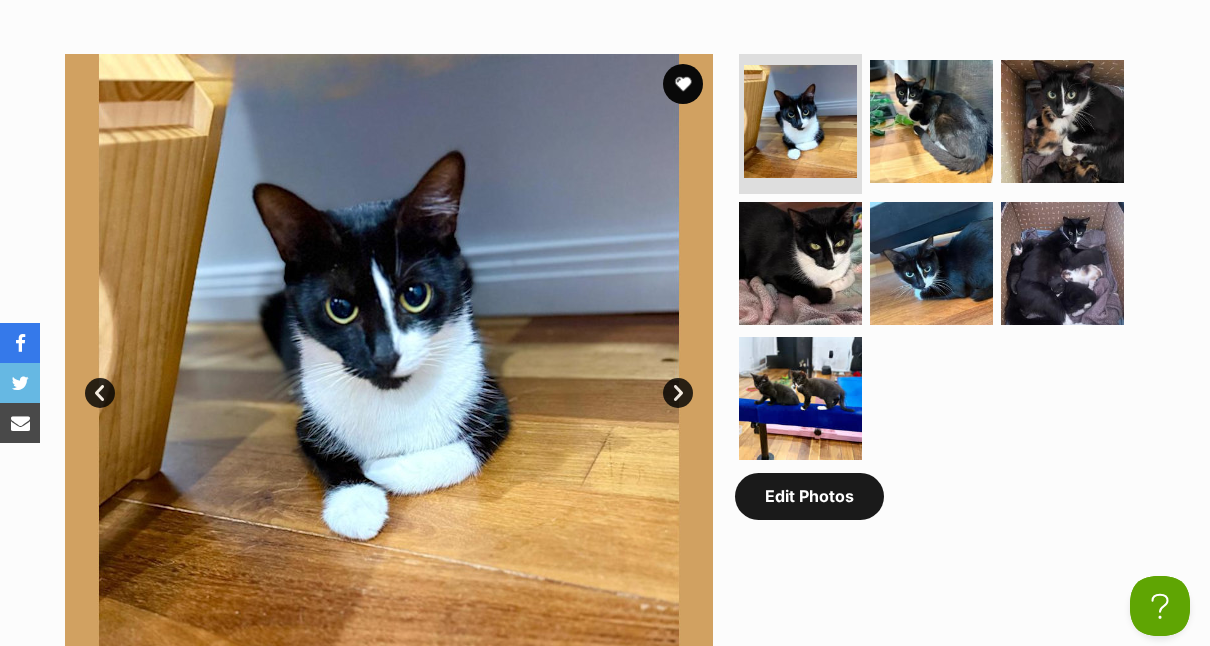 click on "Edit Photos" at bounding box center (809, 496) 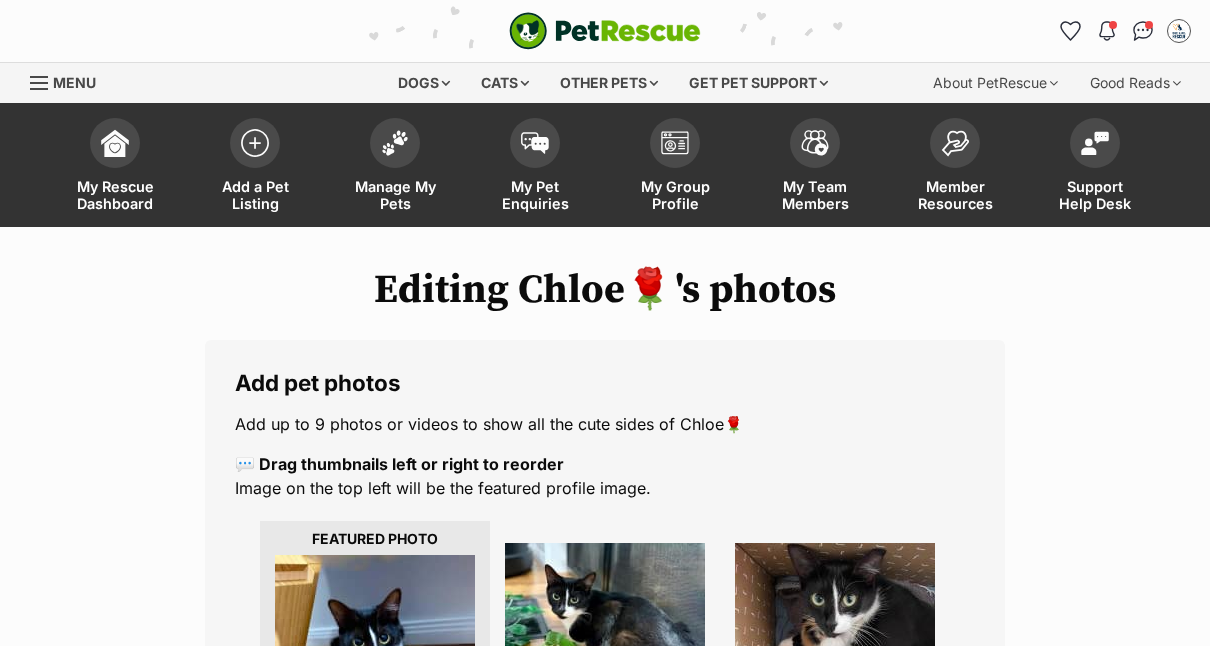 scroll, scrollTop: 0, scrollLeft: 0, axis: both 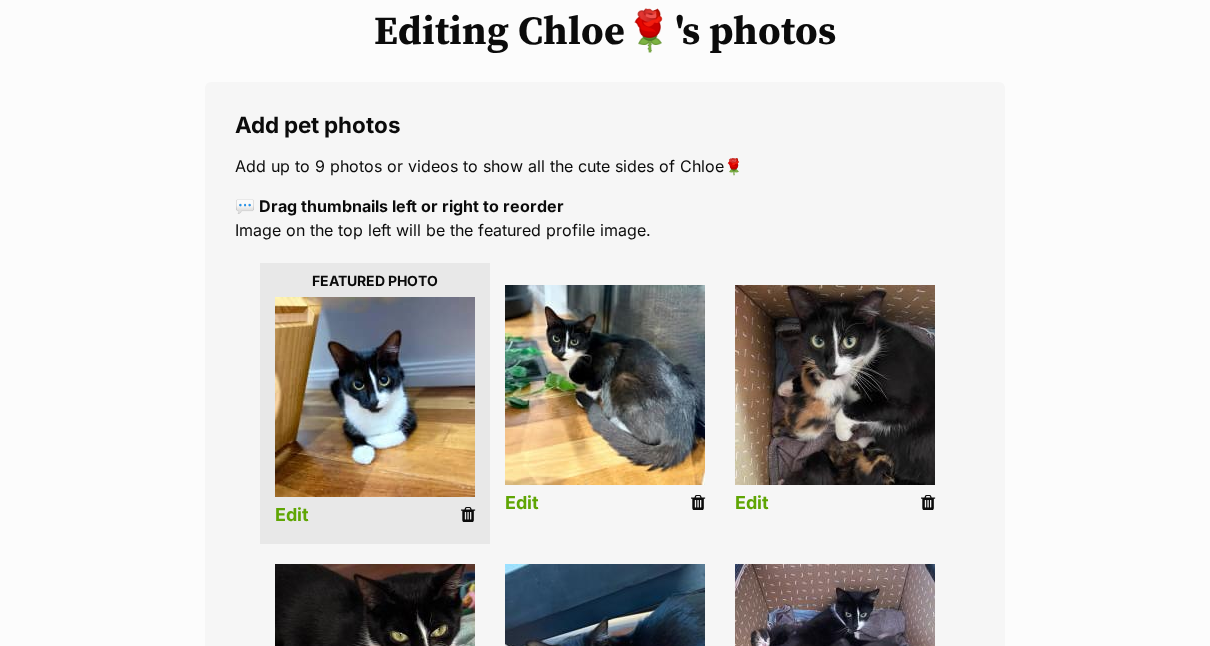click on "Edit" at bounding box center (292, 515) 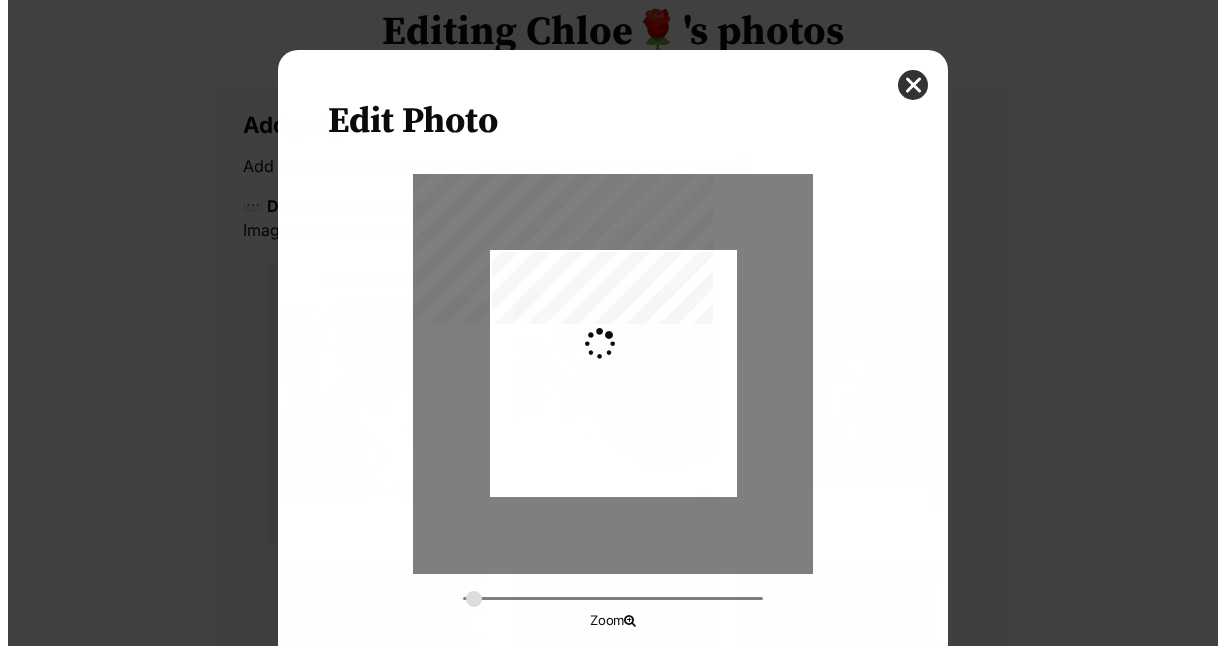 scroll, scrollTop: 0, scrollLeft: 0, axis: both 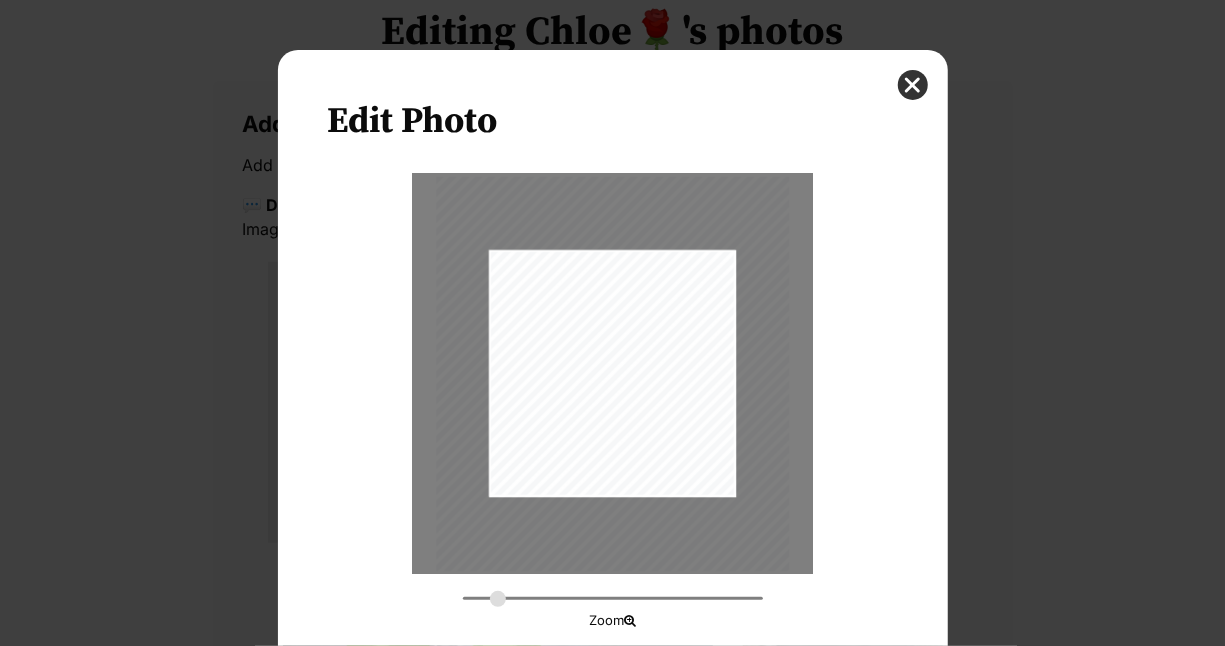drag, startPoint x: 464, startPoint y: 594, endPoint x: 490, endPoint y: 586, distance: 27.202942 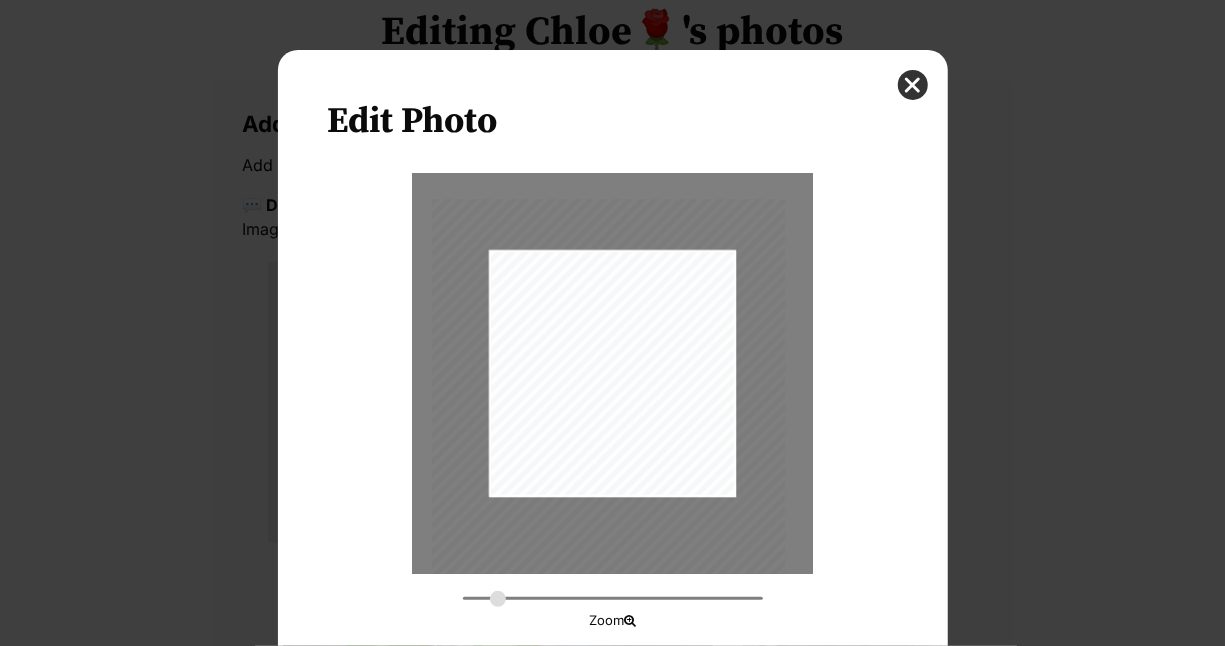drag, startPoint x: 561, startPoint y: 450, endPoint x: 557, endPoint y: 472, distance: 22.36068 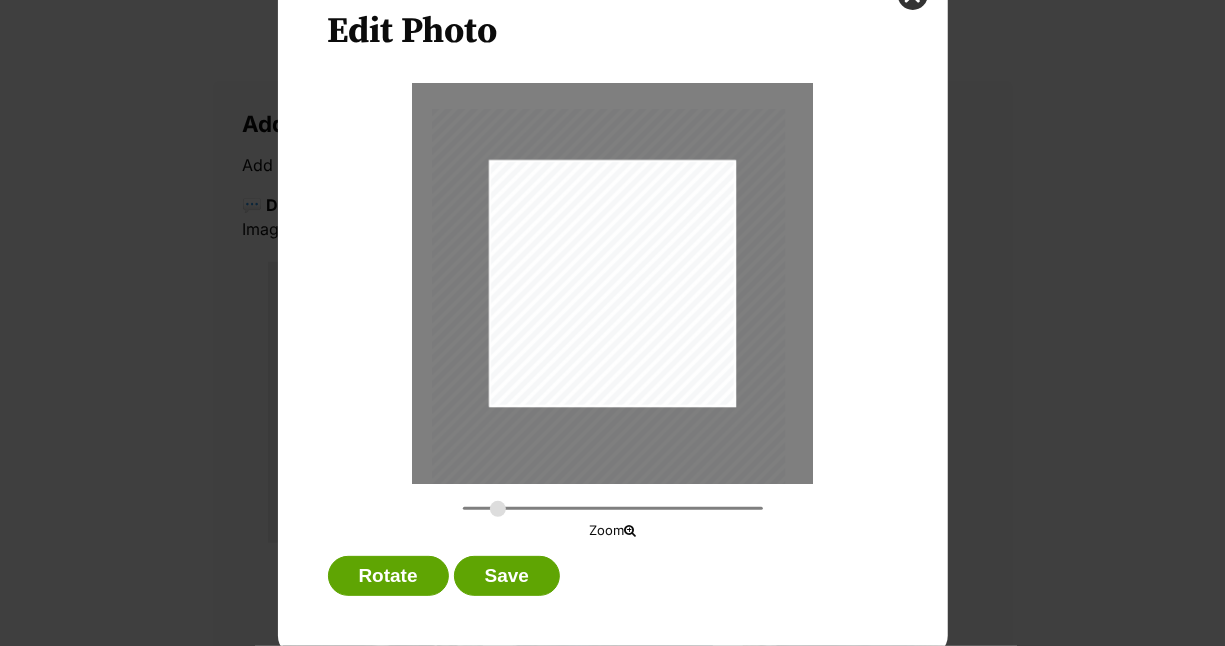 scroll, scrollTop: 99, scrollLeft: 0, axis: vertical 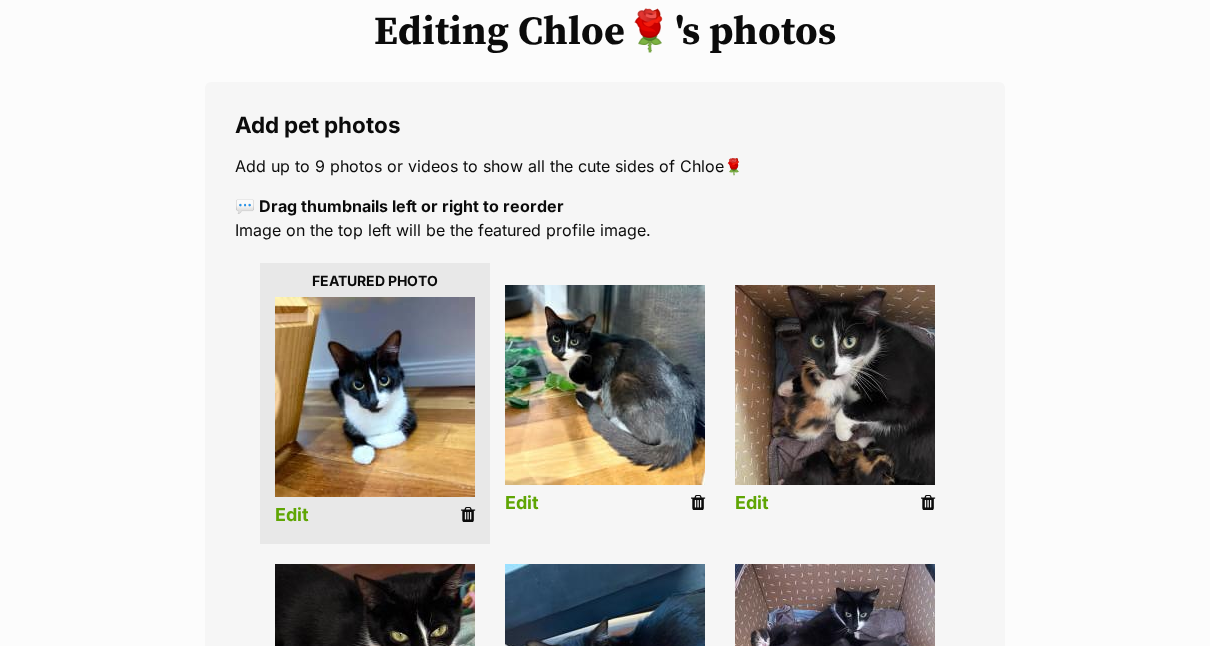 click on "Edit" at bounding box center (292, 515) 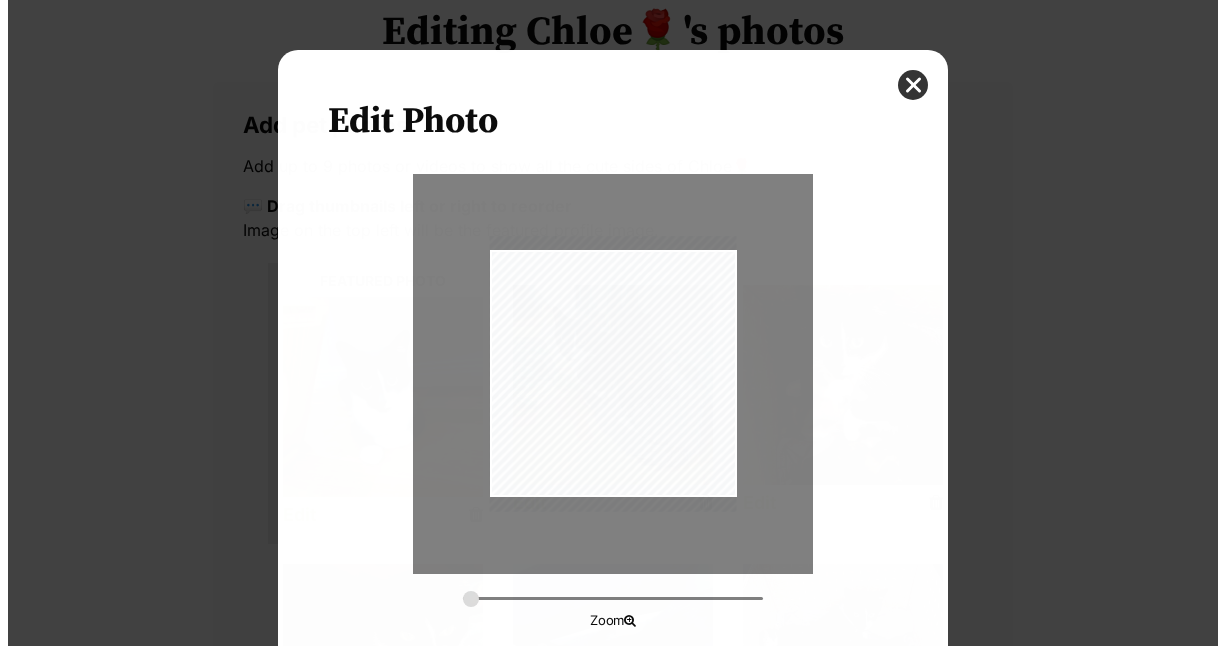 scroll, scrollTop: 0, scrollLeft: 0, axis: both 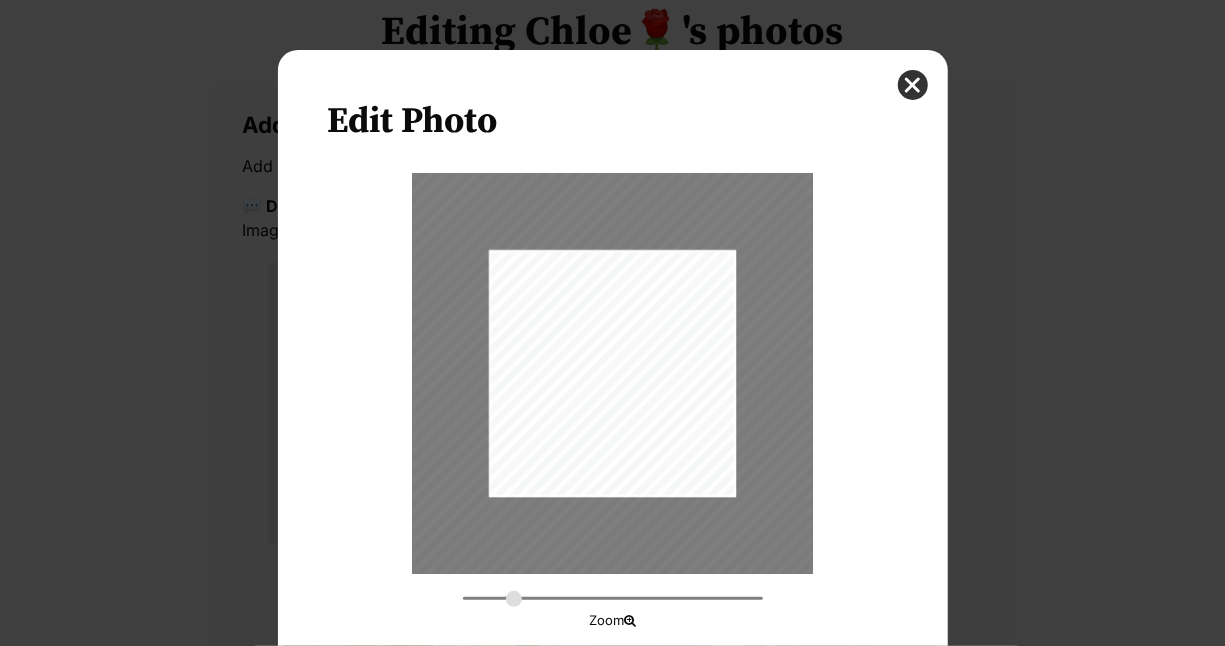 drag, startPoint x: 459, startPoint y: 595, endPoint x: 506, endPoint y: 598, distance: 47.095646 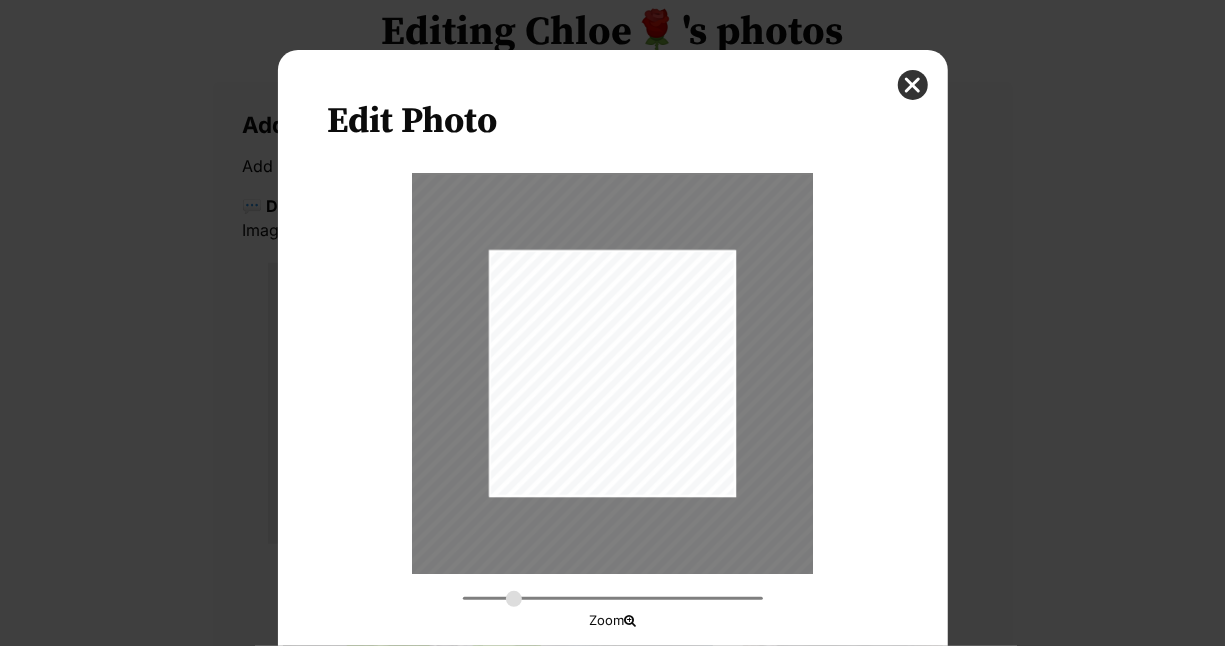 drag, startPoint x: 540, startPoint y: 426, endPoint x: 541, endPoint y: 459, distance: 33.01515 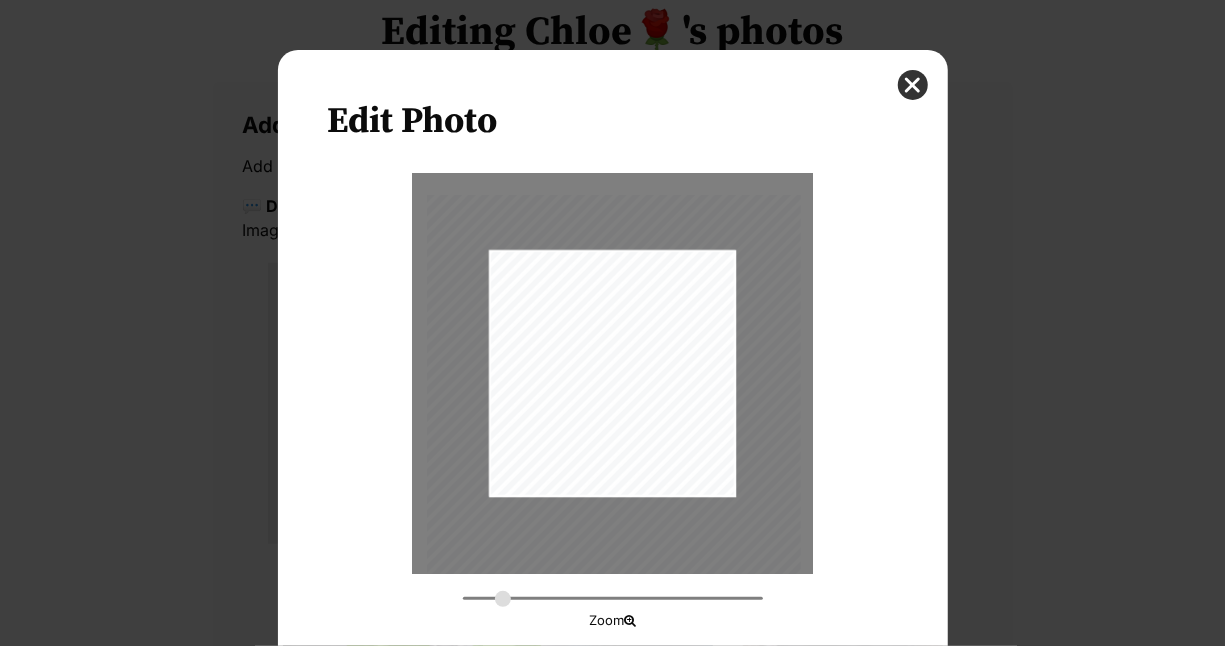 drag, startPoint x: 506, startPoint y: 602, endPoint x: 495, endPoint y: 602, distance: 11 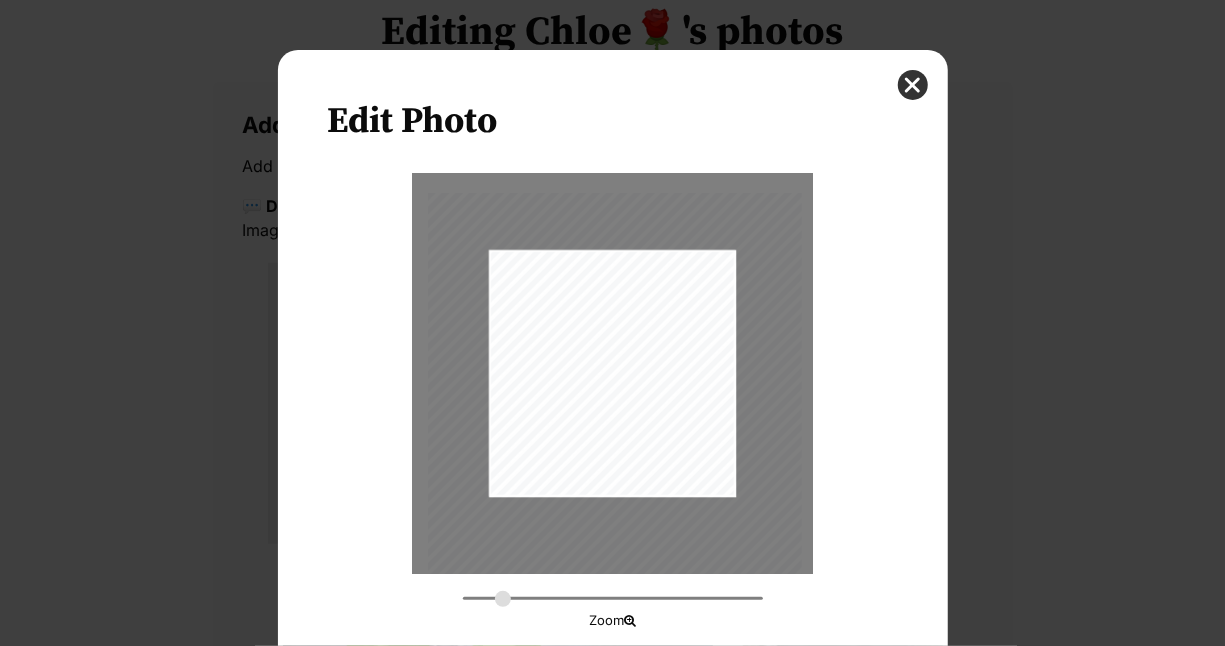click at bounding box center (614, 401) 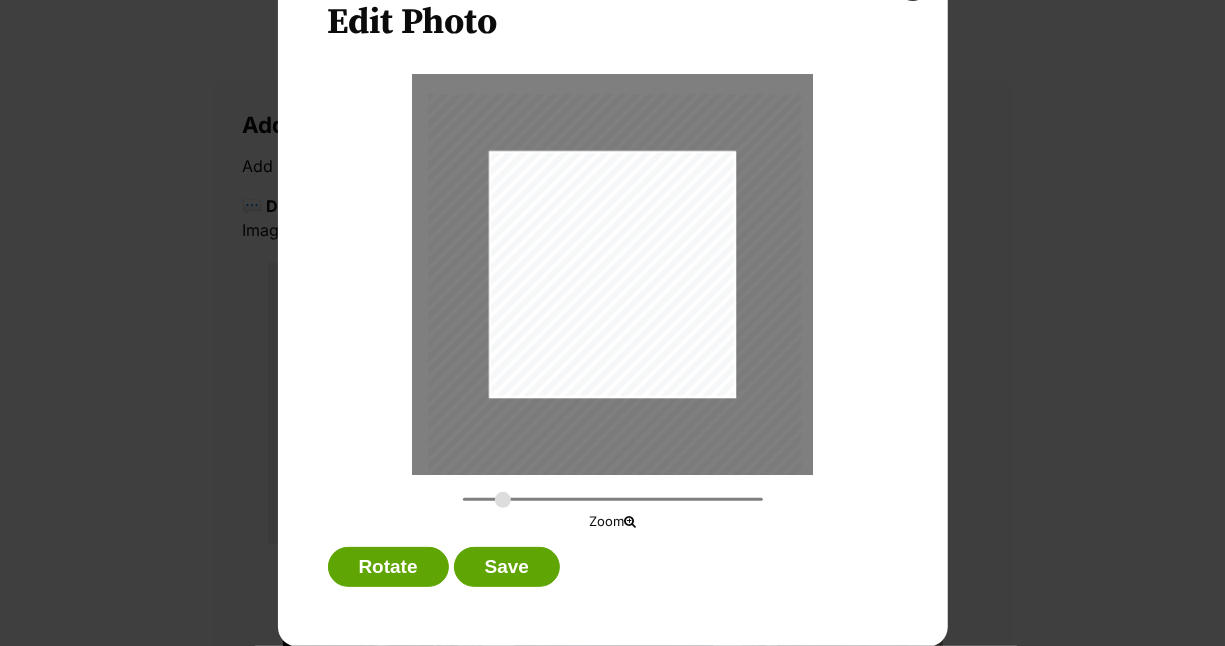 type 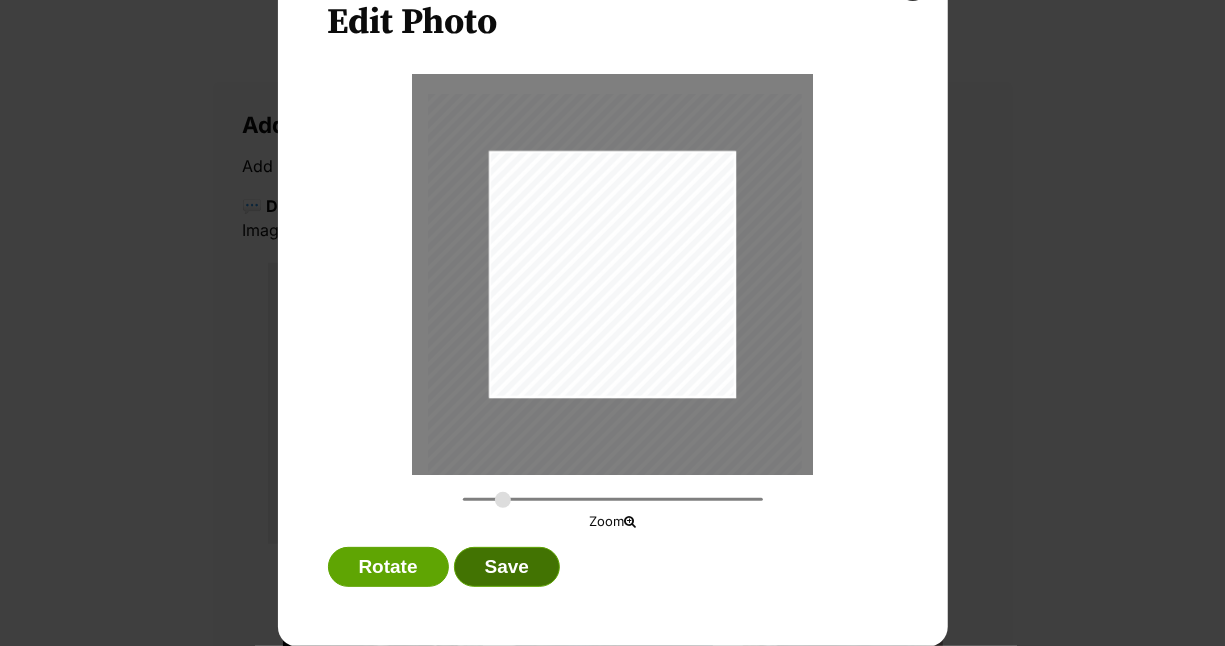 click on "Save" at bounding box center [507, 567] 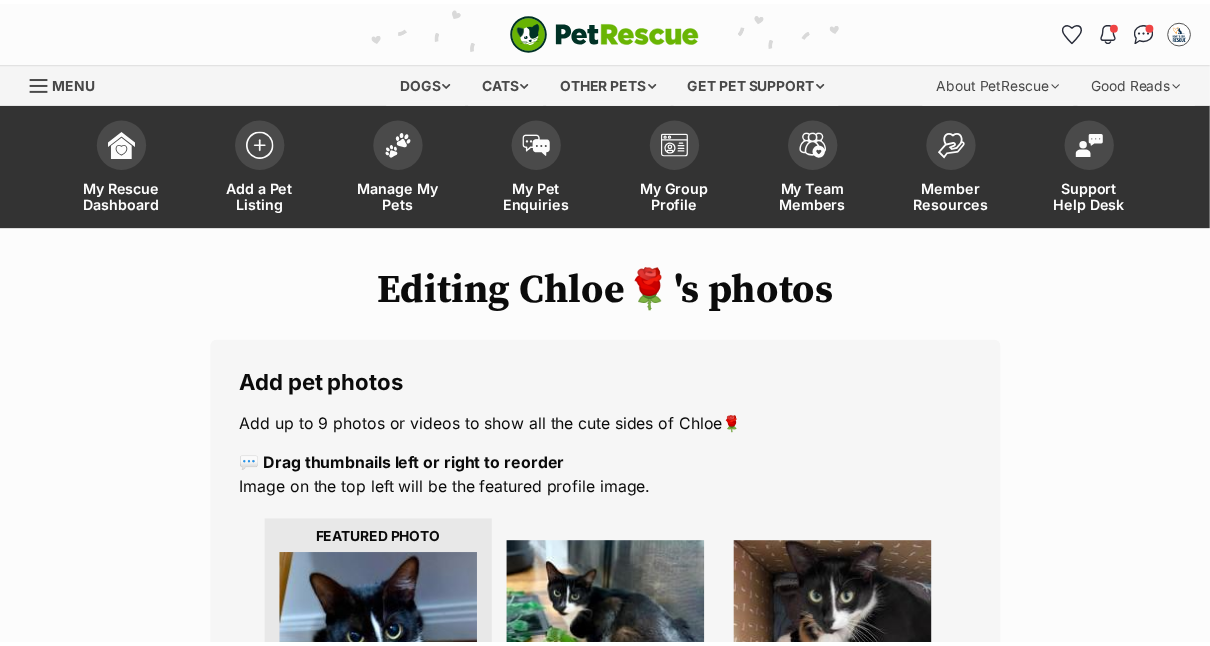 scroll, scrollTop: 258, scrollLeft: 0, axis: vertical 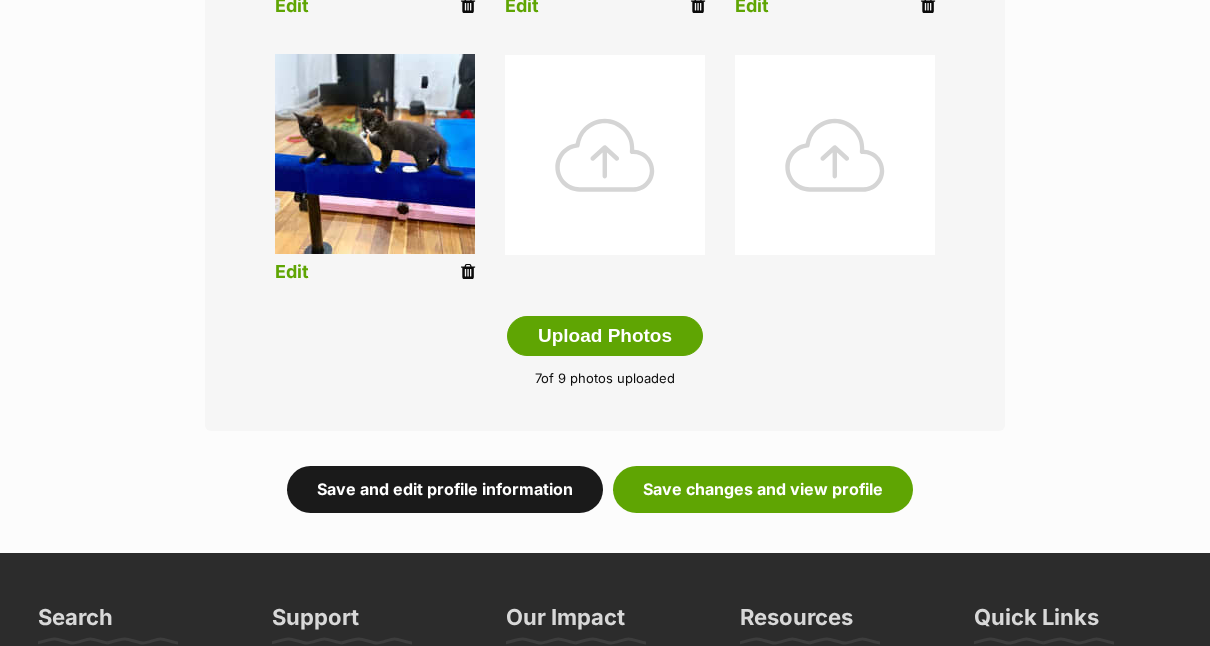 click on "Save and edit profile information" at bounding box center (445, 489) 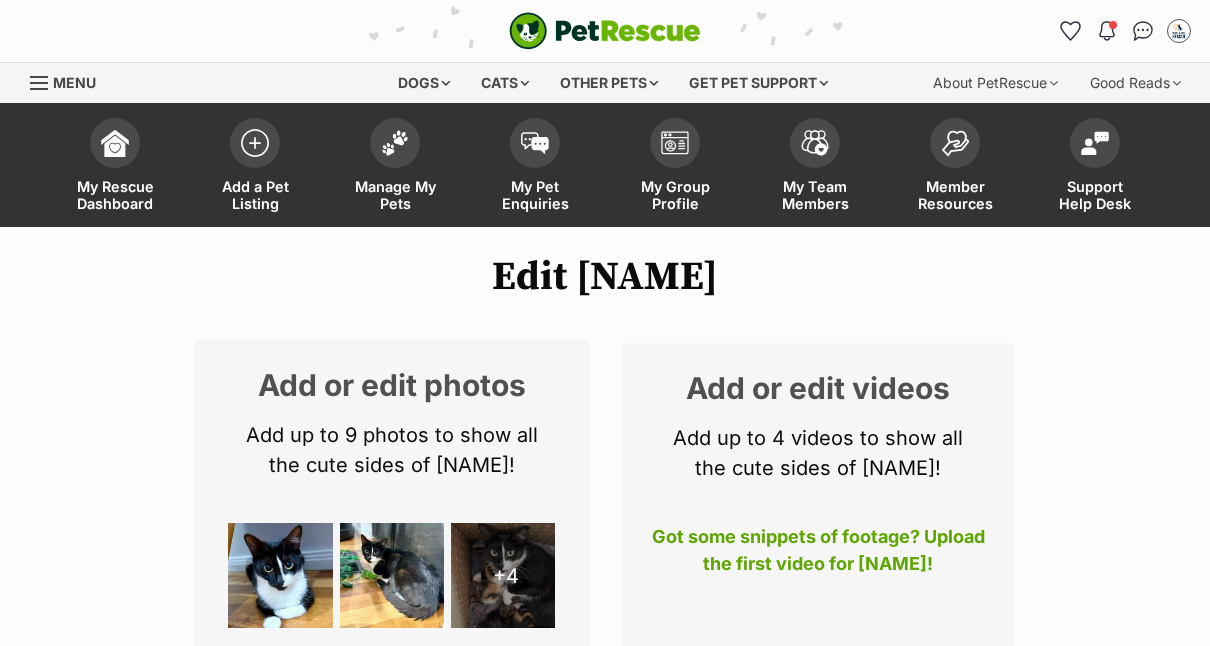 scroll, scrollTop: 0, scrollLeft: 0, axis: both 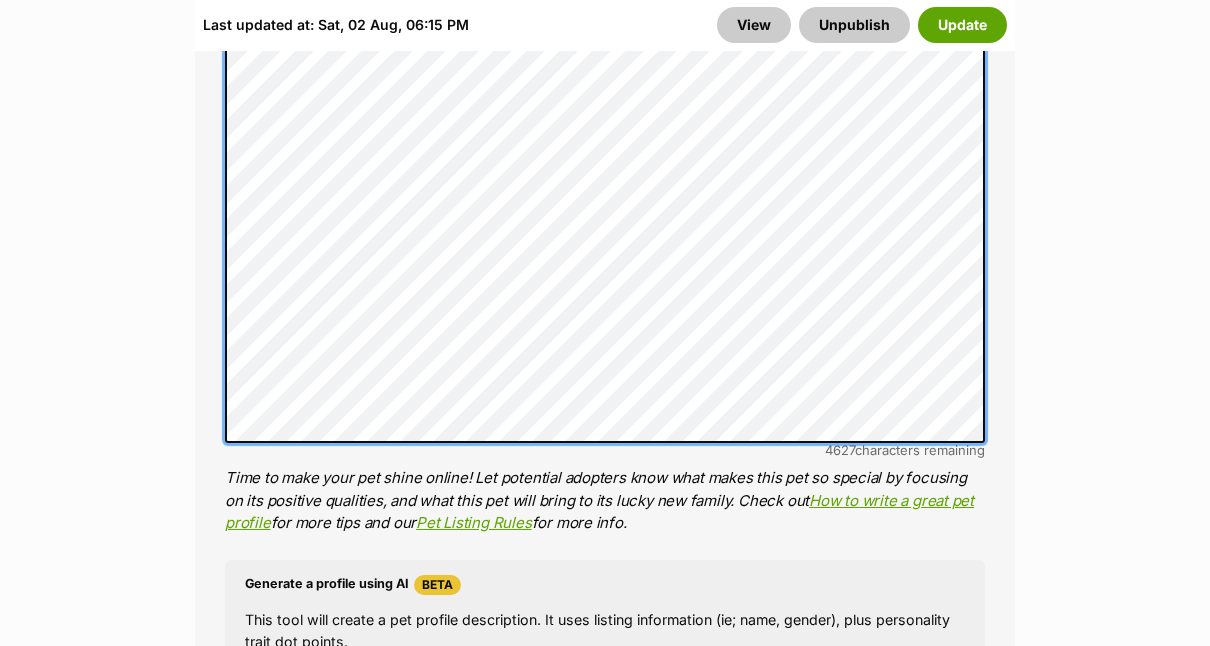 click on "About This Pet Name
Henlo there, it looks like you might be using the pet name field to indicate that this pet is now on hold - we recommend updating the status to on hold from the  listing page  instead!
Every pet deserves a name. If you don’t know the pet’s name, make one up! It can be something simple and sweet like ‘Fluffy’, or get creative and have some fun with it. A name helps potential adopters connect with the pet.
Species Cat
Best feature (optional)
The ‘Best Feature’ is a short phrase (25 characters or less) that summarises a positive feature or characteristic that will help the pet stand out - for example “Good with kids” or “I’m cat-friendly!” or “I love the car” etc. This appears below the pet’s name in the search results, and on the pet’s profile page.
Personality 4627  characters remaining
How to write a great pet profile  for more tips and our  Pet Listing Rules  for more info.
Generate a profile using AI
Beta" at bounding box center [605, -142] 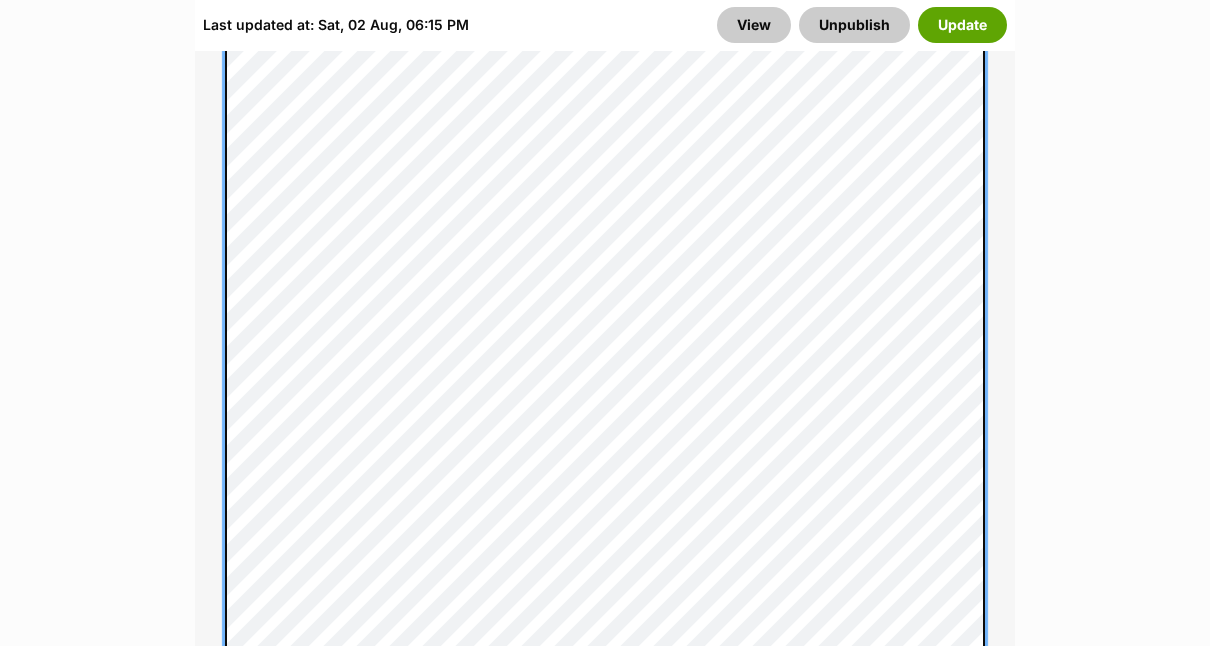 scroll, scrollTop: 1924, scrollLeft: 0, axis: vertical 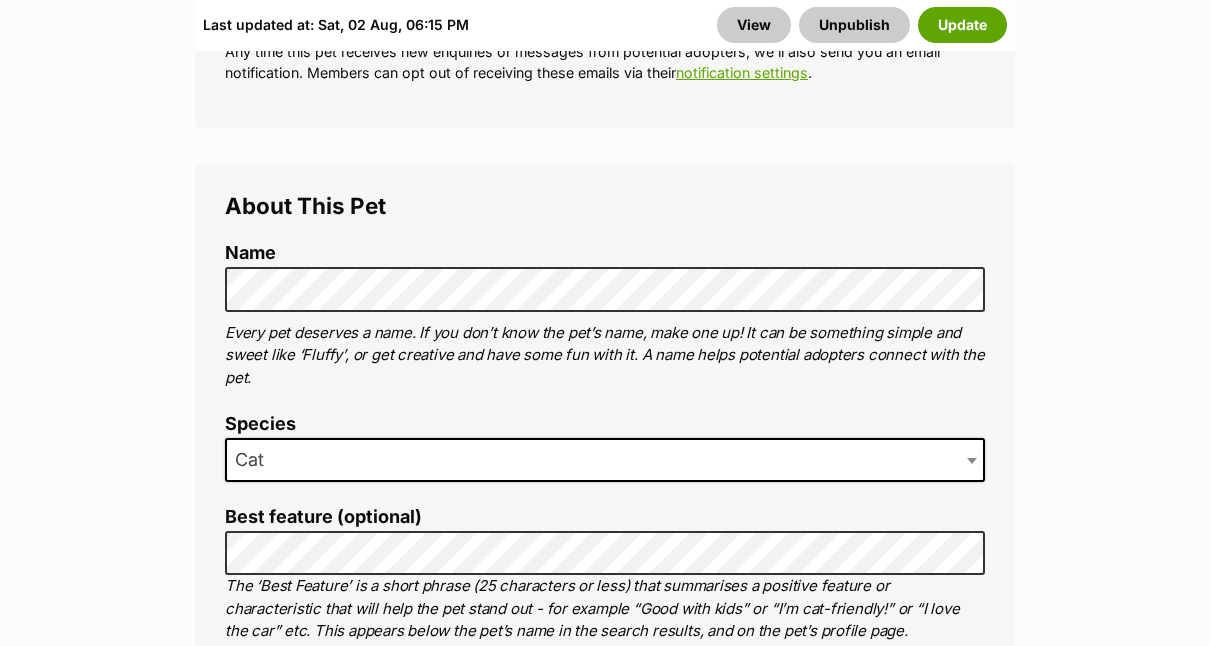 click on "Skip to main content
Log in to favourite this pet
Log in
Or sign up
Search PetRescue
Search for a pet, rescue group or article
Please select PetRescue ID
Pet name
Group
Article
Go
E.g. enter a pet's id into the search.
E.g. enter a pet's name into the search.
E.g. enter a rescue groups's name.
E.g. enter in a keyword to find an article.
Log in to set up alerts
Log in
Or sign up
Close Sidebar
Welcome, Anita Butko!
Log out
Find pets to foster or adopt
Browse for dogs and puppies
Browse for cats and kittens
Browse for other pets
Search the website
Pets needing foster care
All pets
Keyword search
Rescue directory
My account
Favourites
Alerts
Pet alert matches
Account settings
Account details
Change password" at bounding box center (605, 4447) 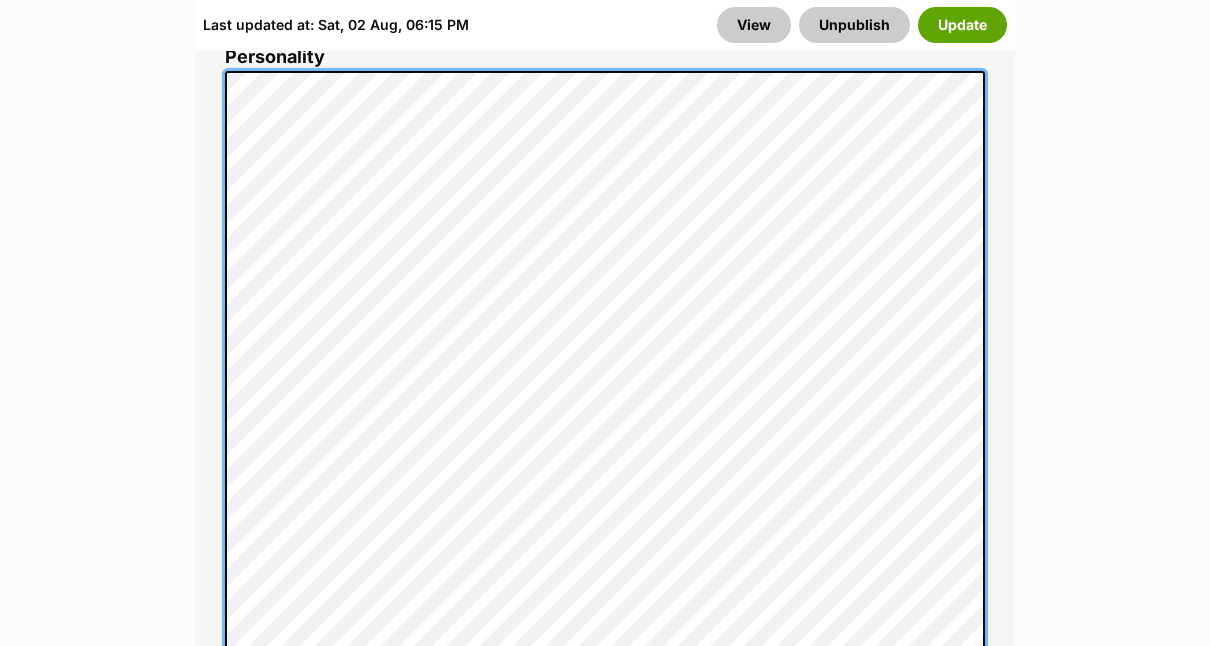 scroll, scrollTop: 1740, scrollLeft: 0, axis: vertical 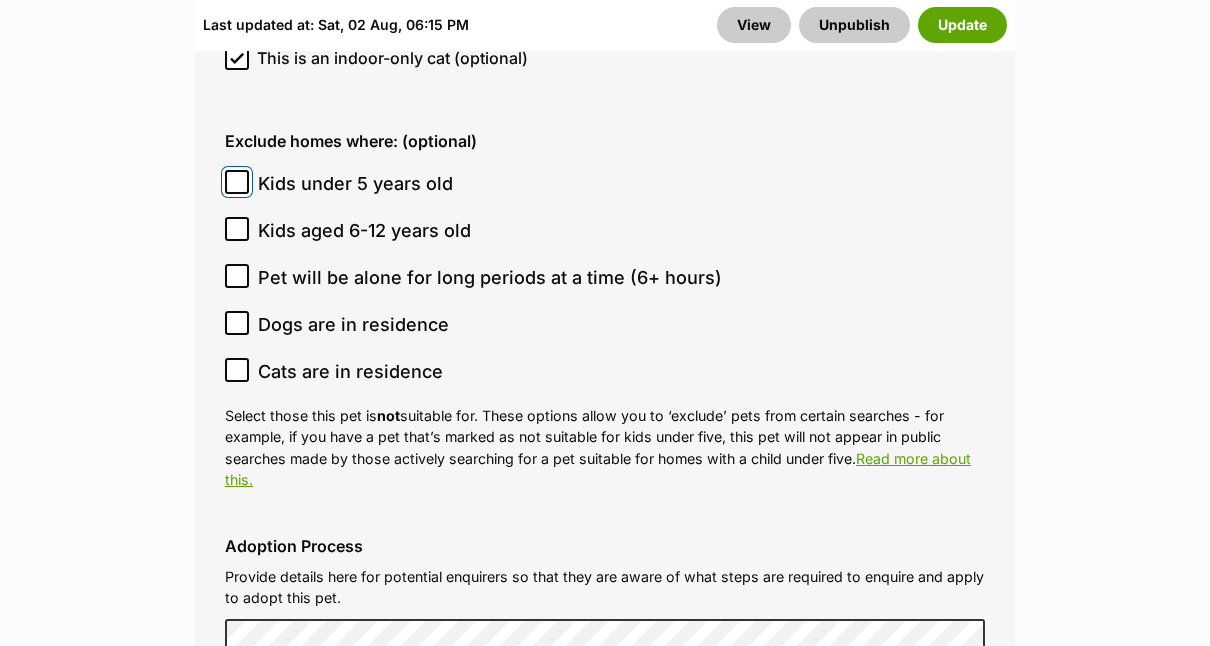 click on "Kids under 5 years old" at bounding box center [237, 182] 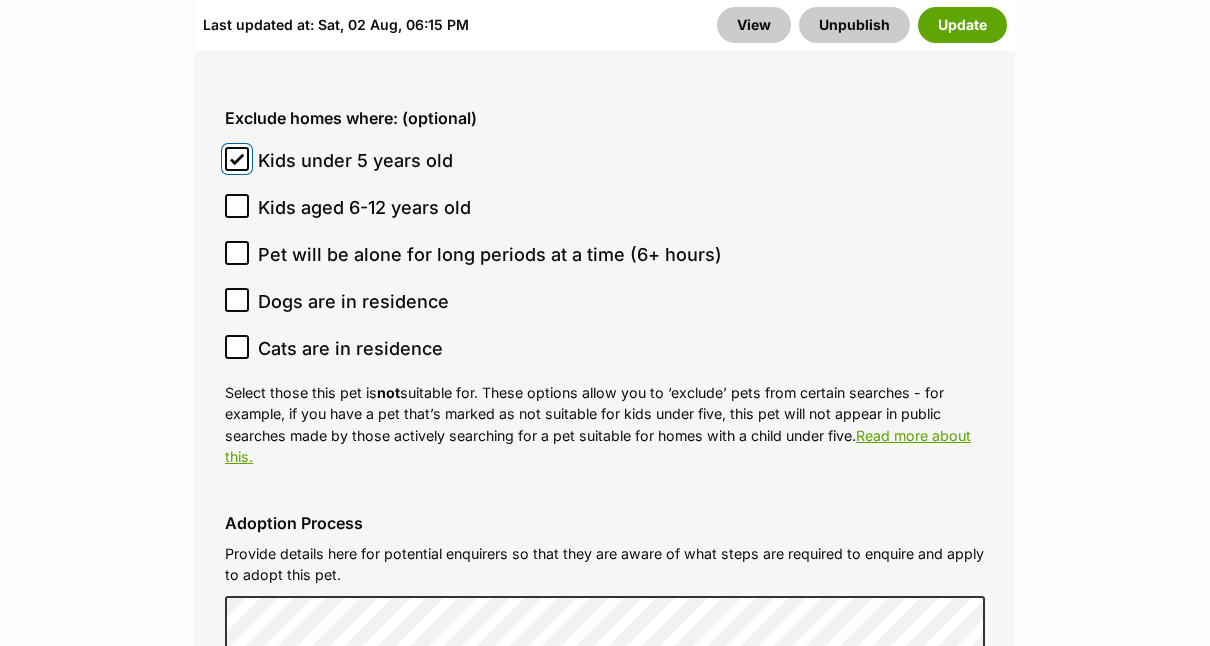 scroll, scrollTop: 6087, scrollLeft: 0, axis: vertical 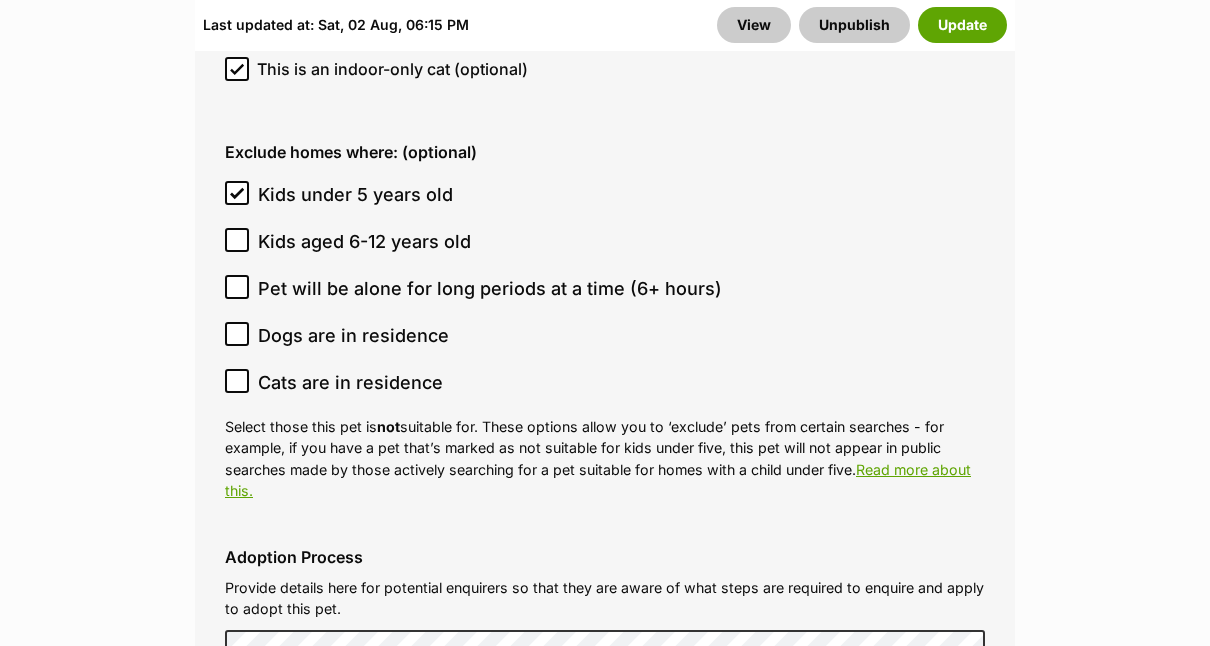 click 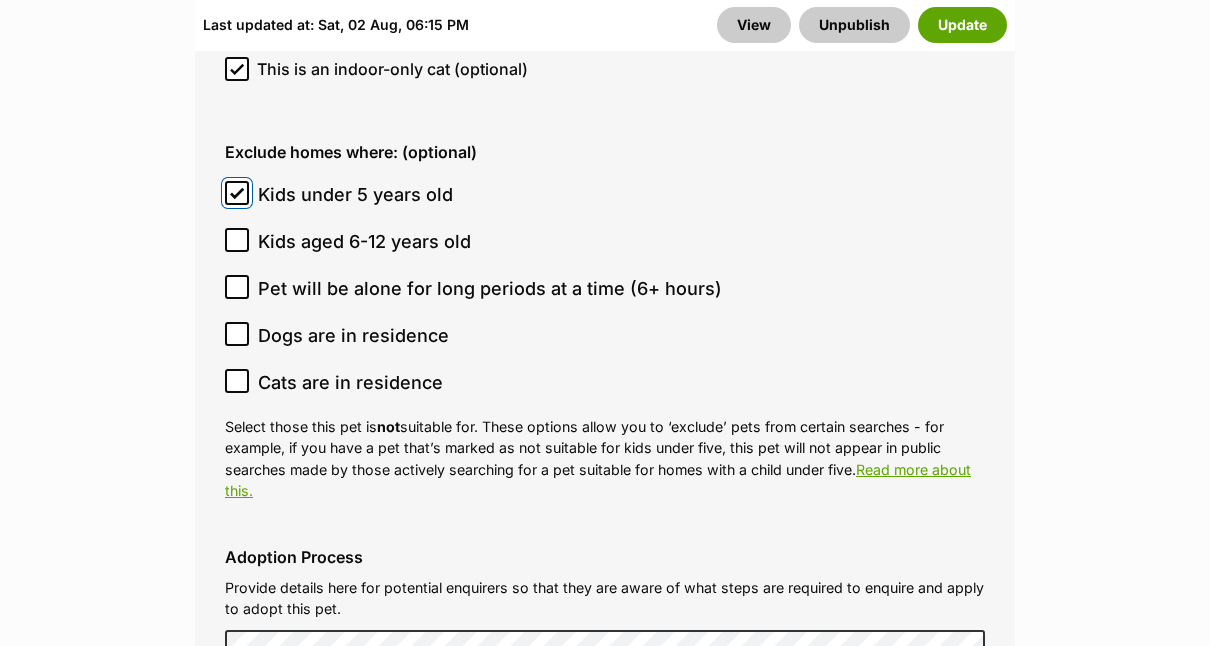click on "Kids under 5 years old" at bounding box center (237, 193) 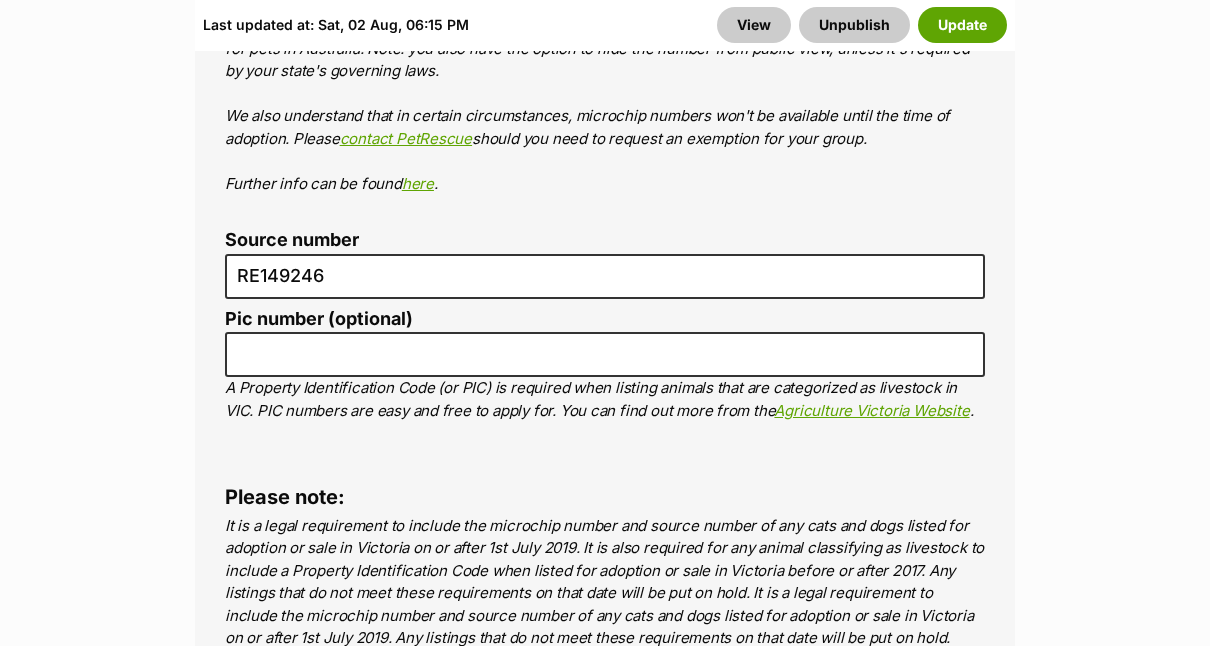 scroll, scrollTop: 7578, scrollLeft: 0, axis: vertical 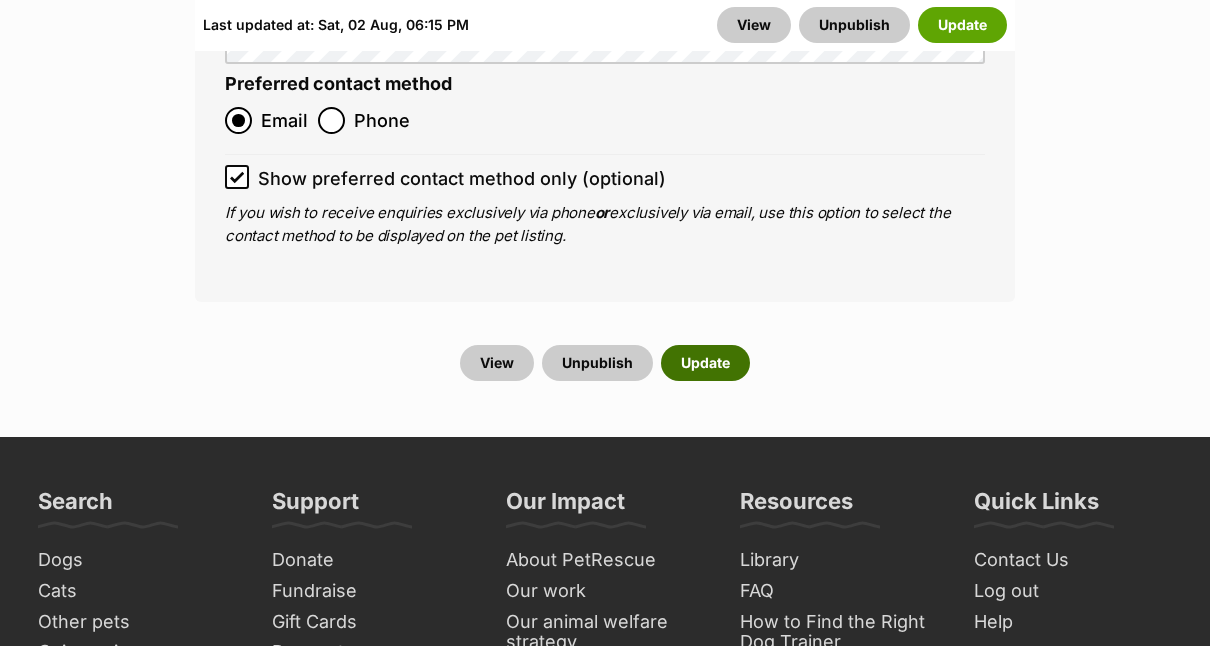 click on "Update" at bounding box center (705, 363) 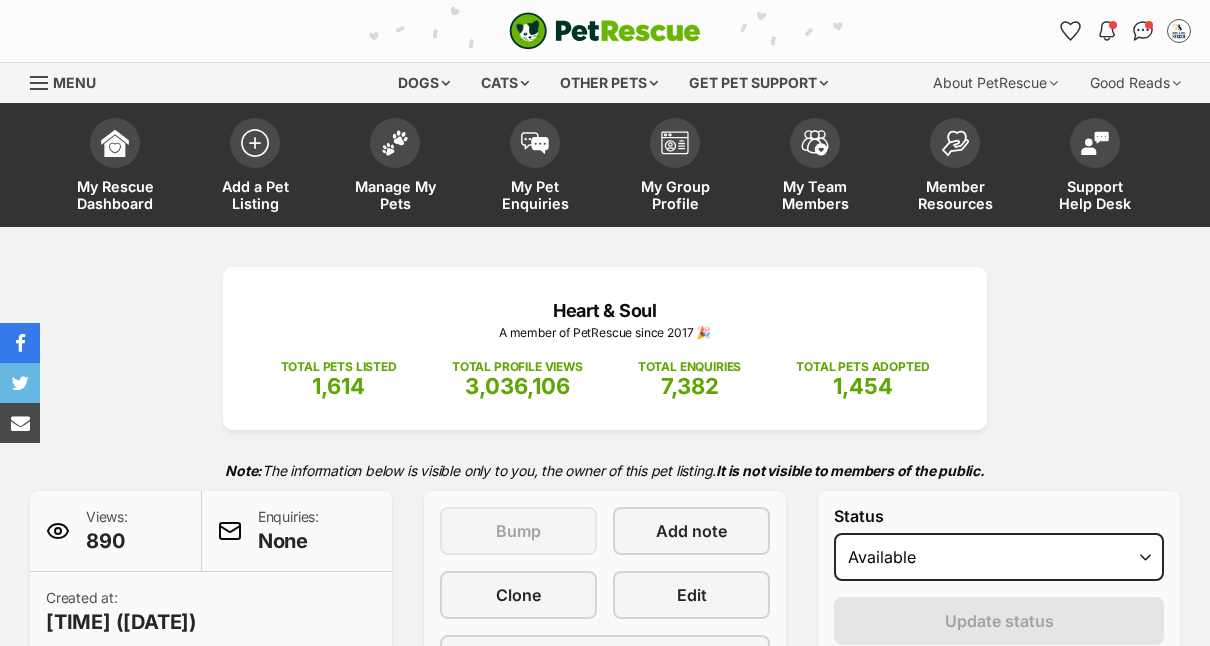 scroll, scrollTop: 0, scrollLeft: 0, axis: both 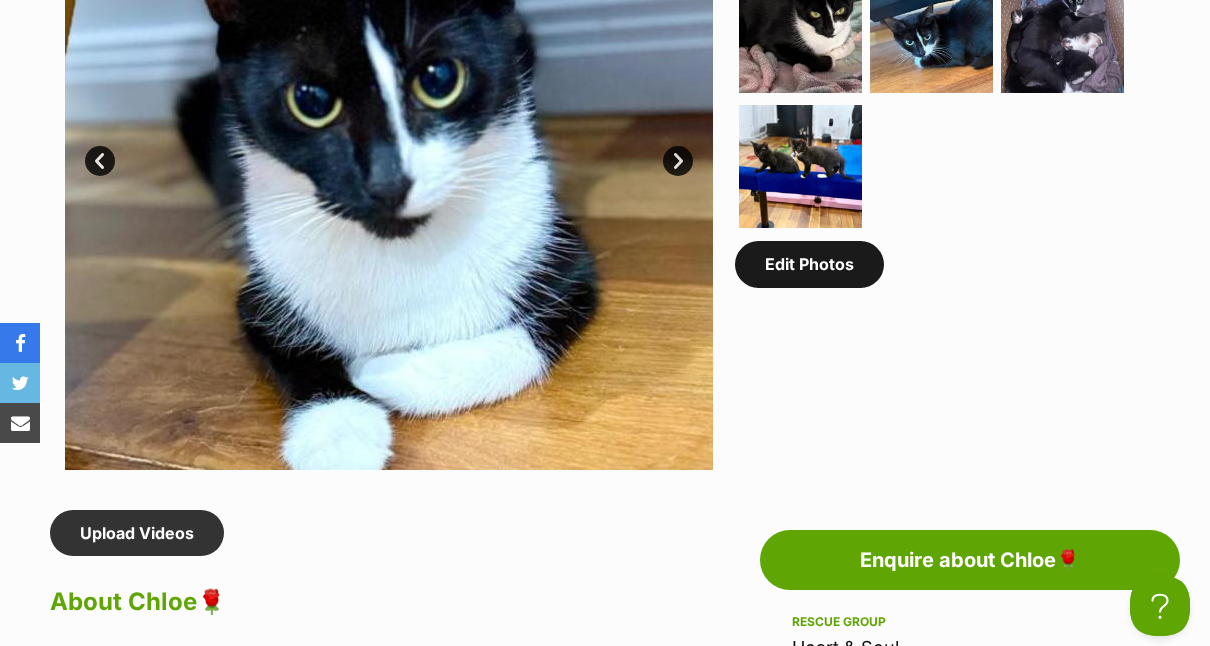 click on "Edit Photos" at bounding box center (809, 264) 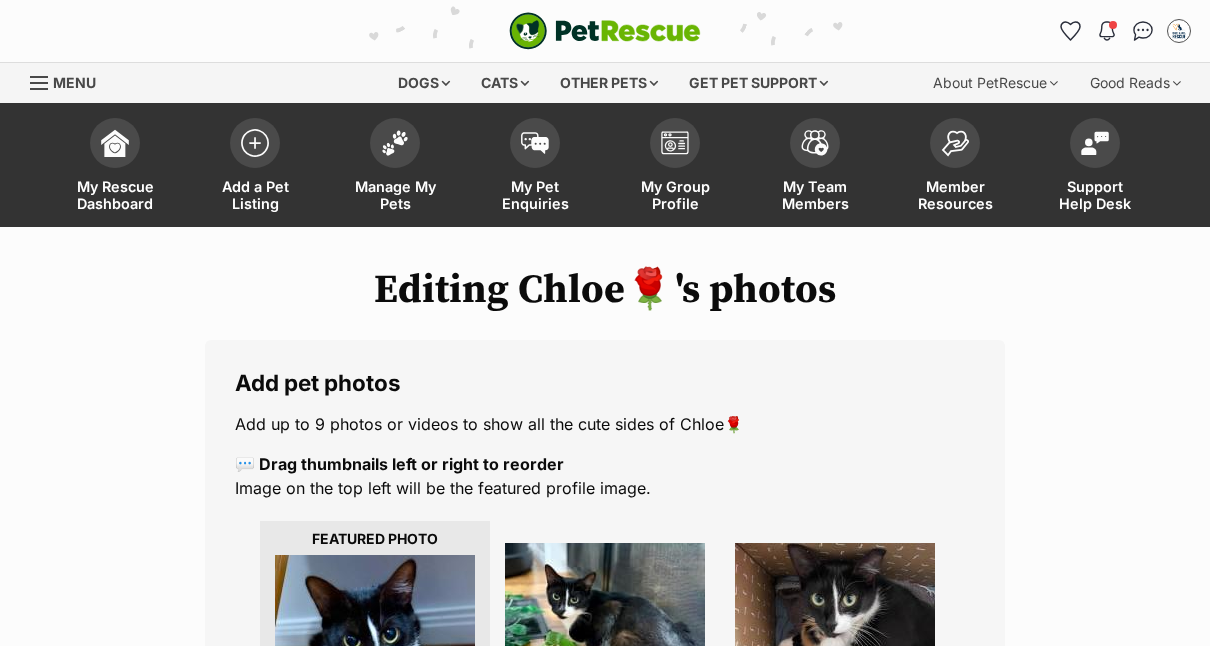 scroll, scrollTop: 0, scrollLeft: 0, axis: both 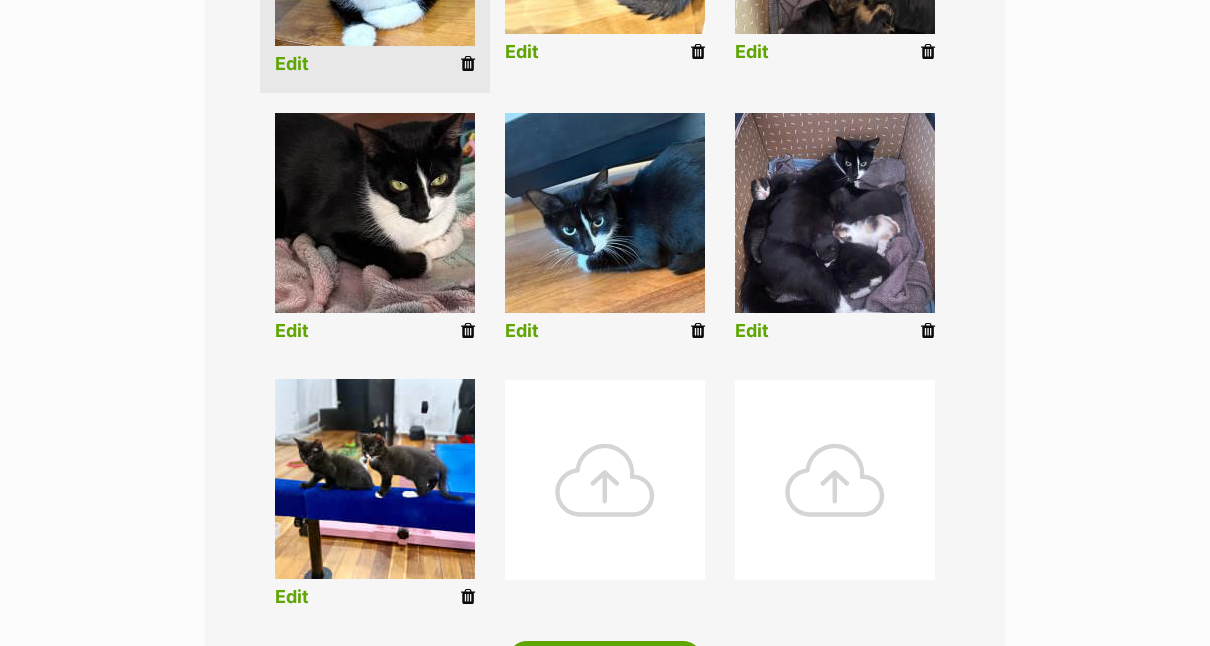 click at bounding box center [605, 480] 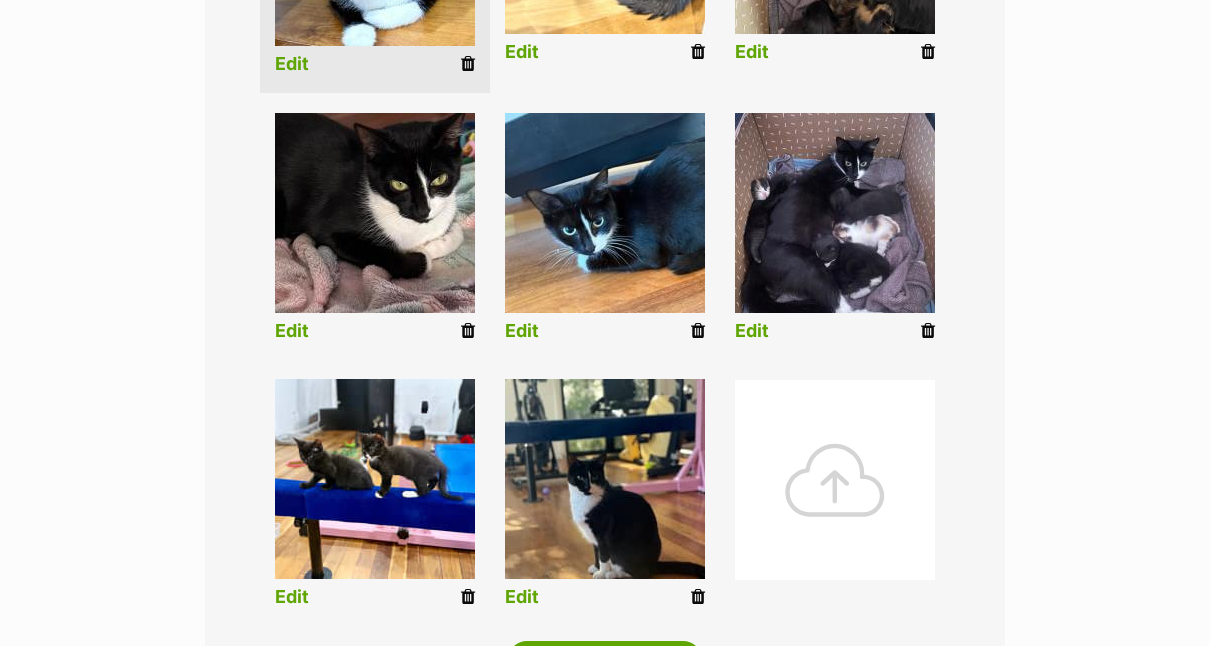 click at bounding box center [835, 498] 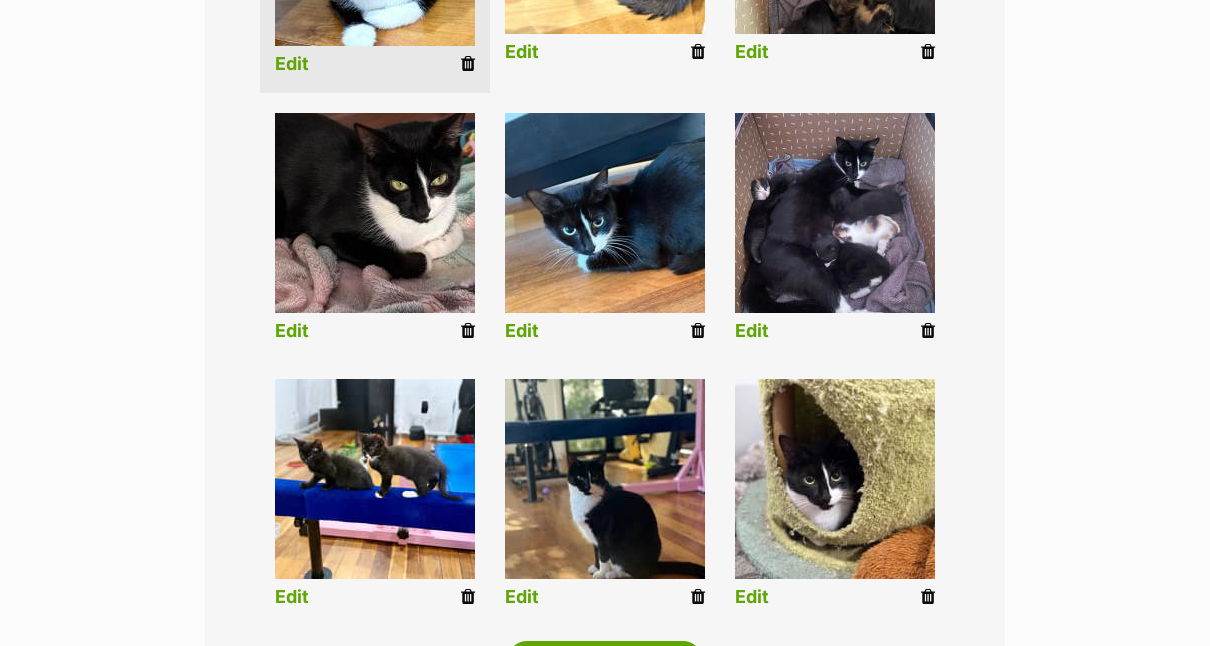 click at bounding box center (468, 597) 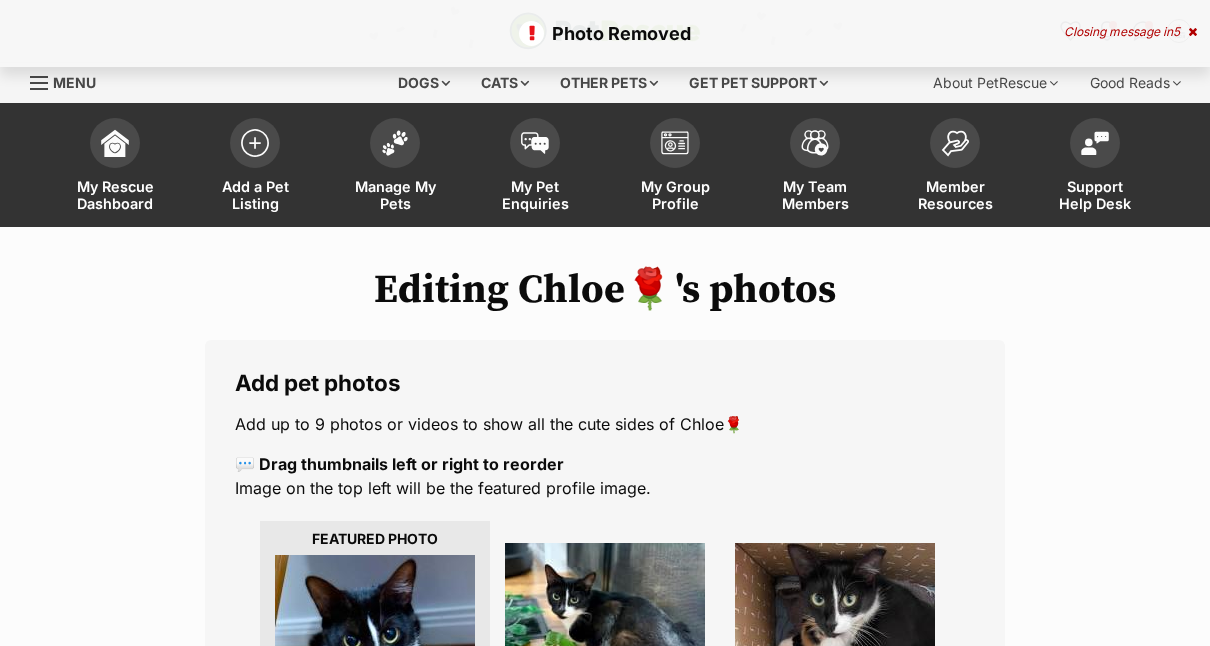 scroll, scrollTop: 0, scrollLeft: 0, axis: both 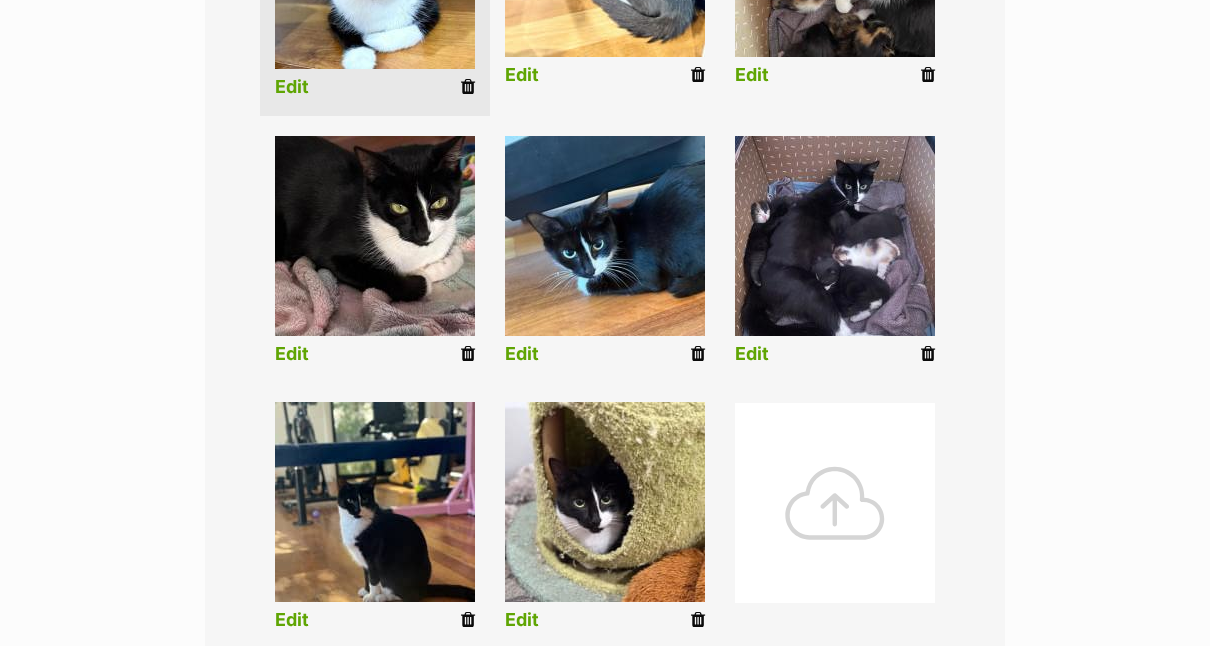 click at bounding box center (698, 354) 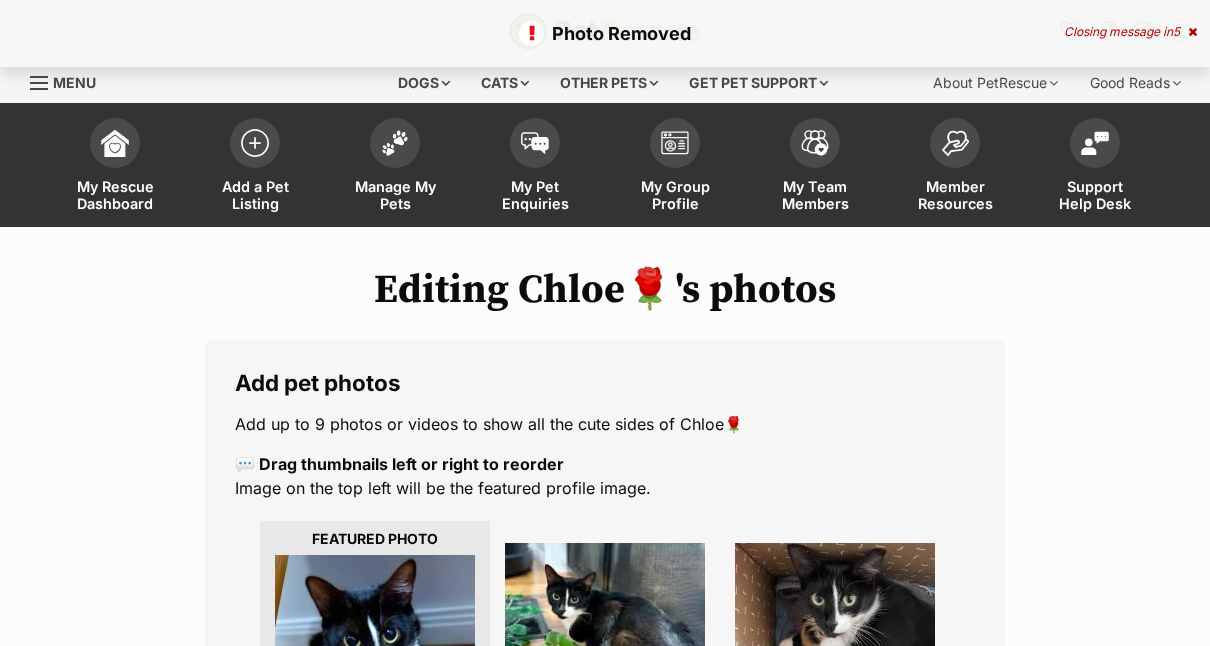 scroll, scrollTop: 0, scrollLeft: 0, axis: both 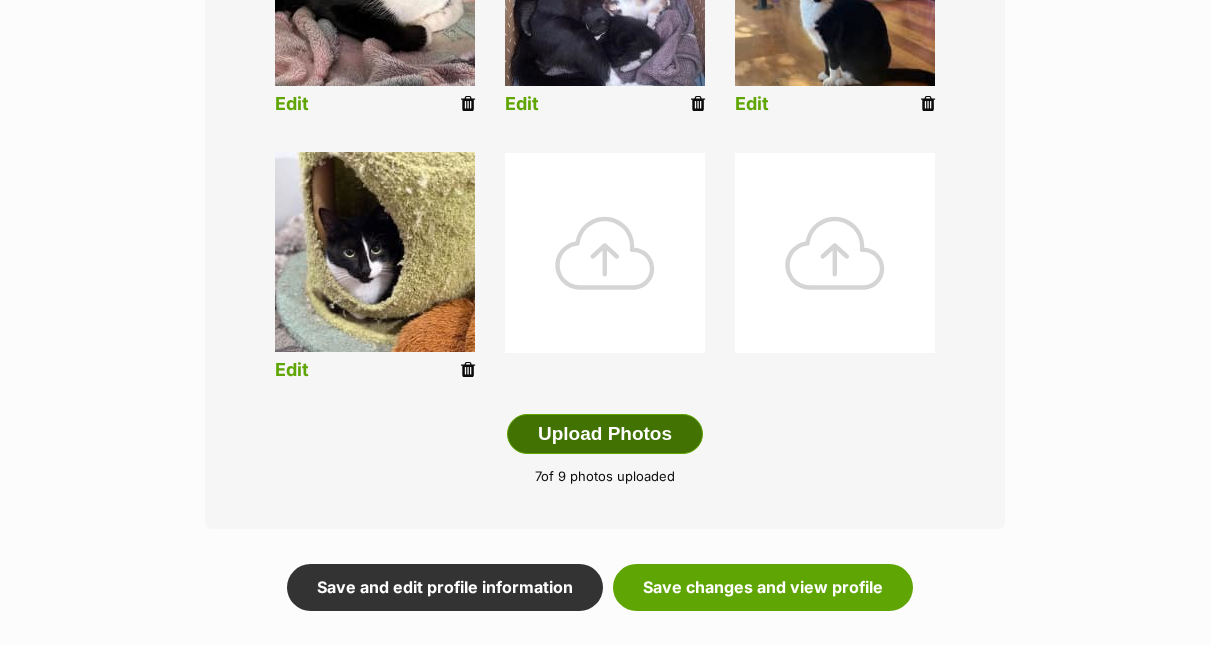 click on "Upload Photos" at bounding box center (605, 434) 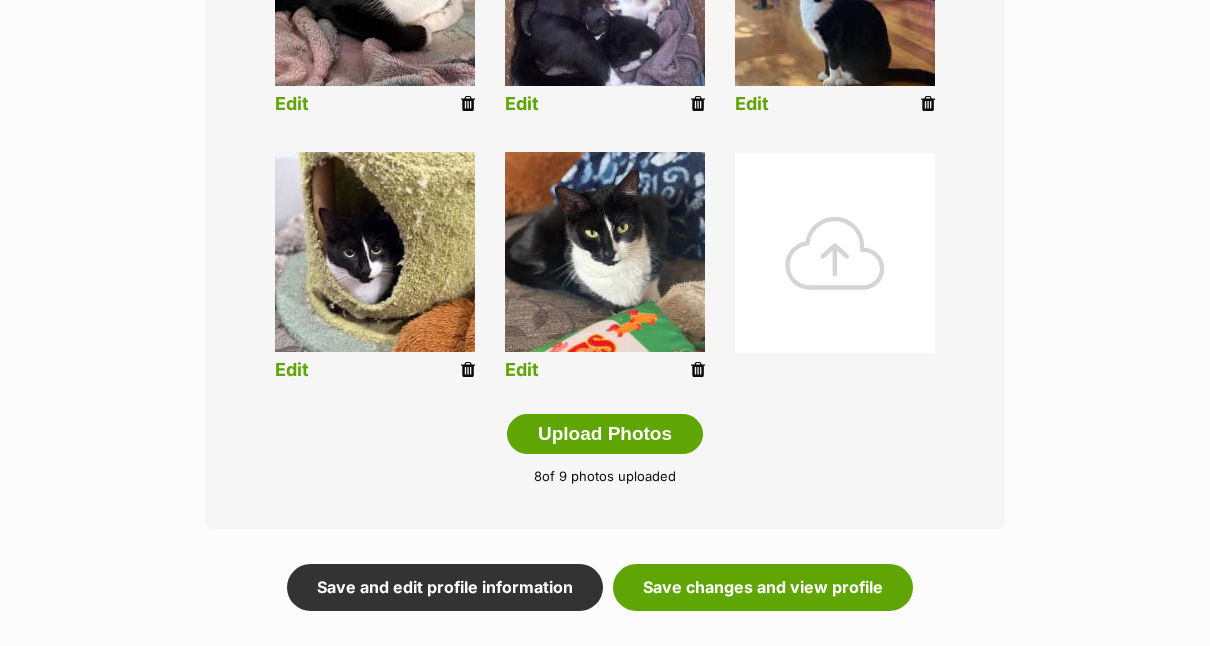 click at bounding box center [835, 253] 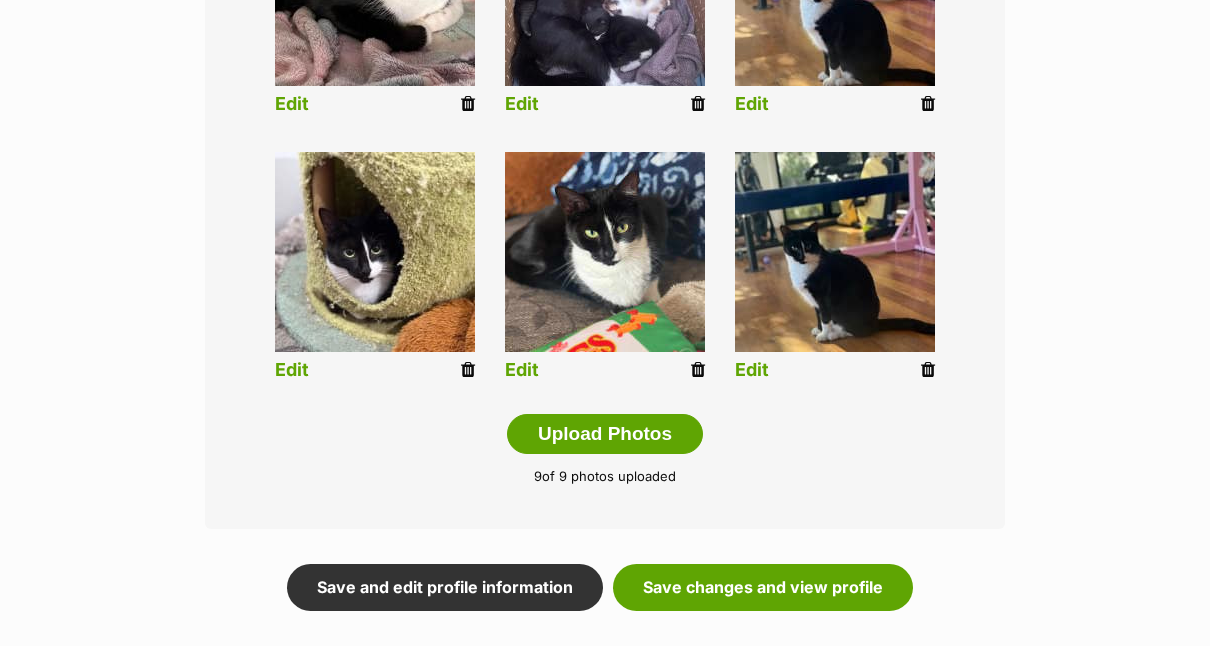 click on "Edit" at bounding box center (752, 370) 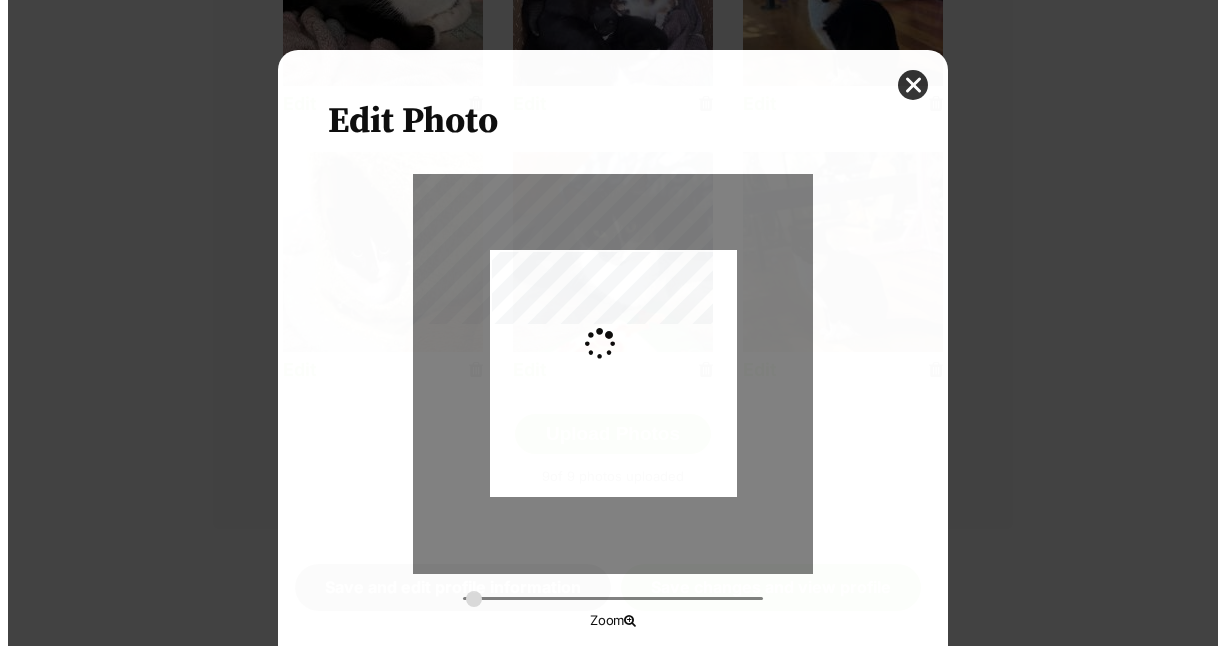 scroll, scrollTop: 0, scrollLeft: 0, axis: both 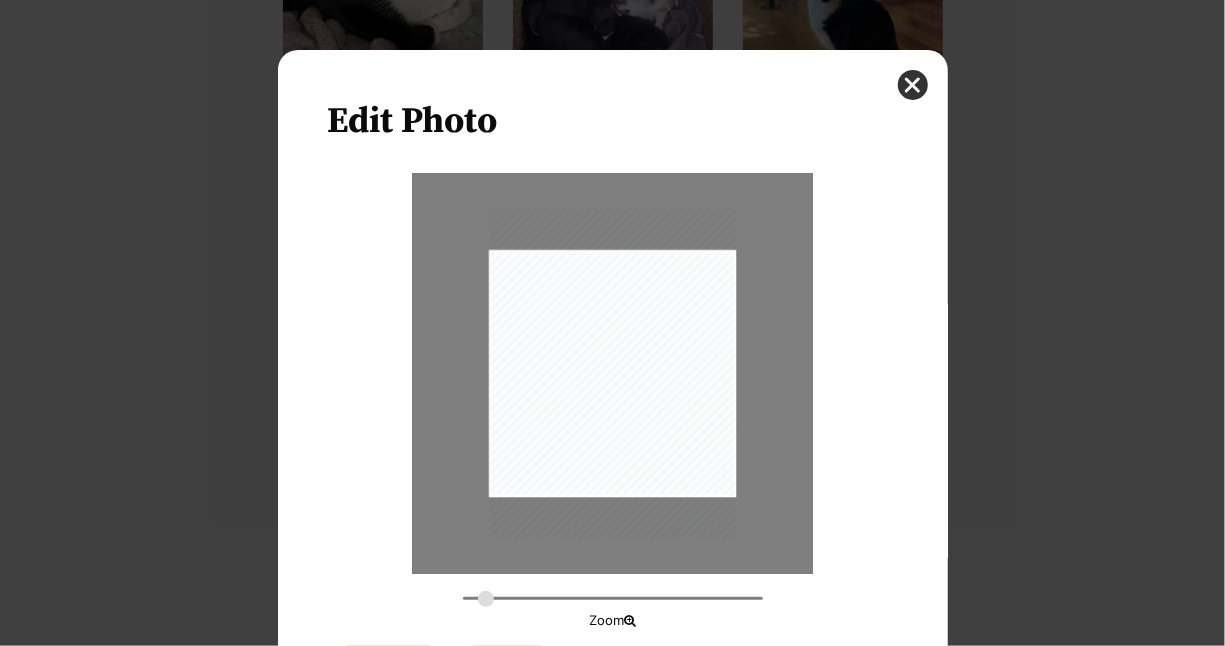 click at bounding box center [613, 598] 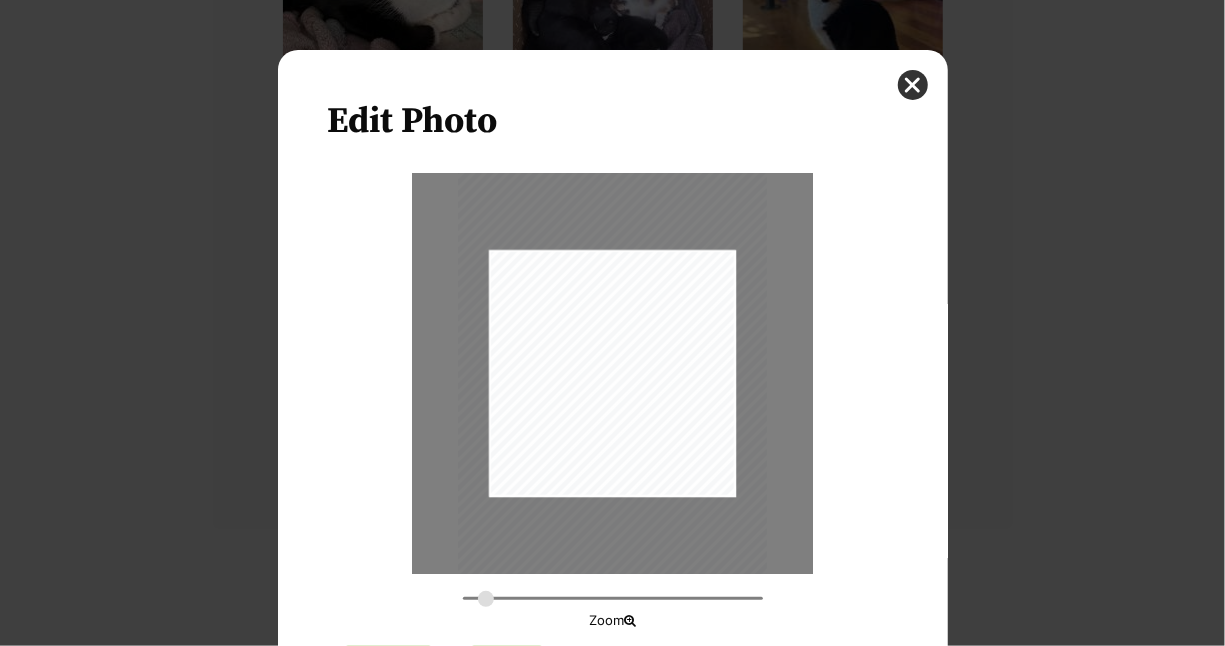 click at bounding box center (613, 598) 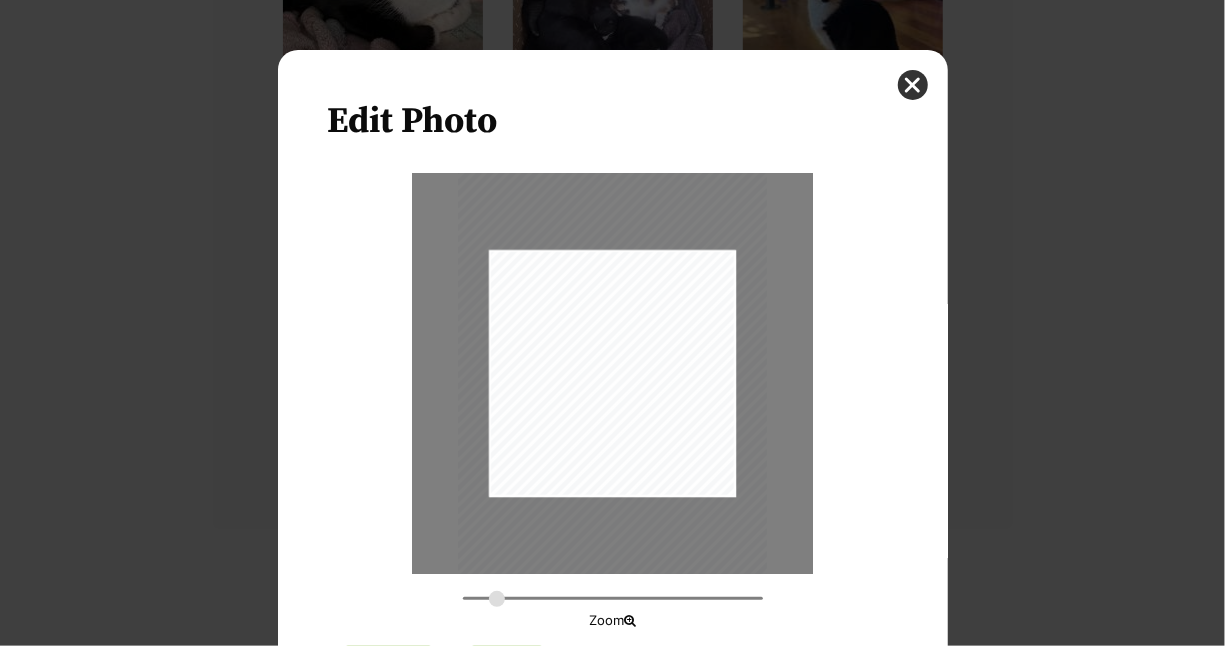 type on "0.3895" 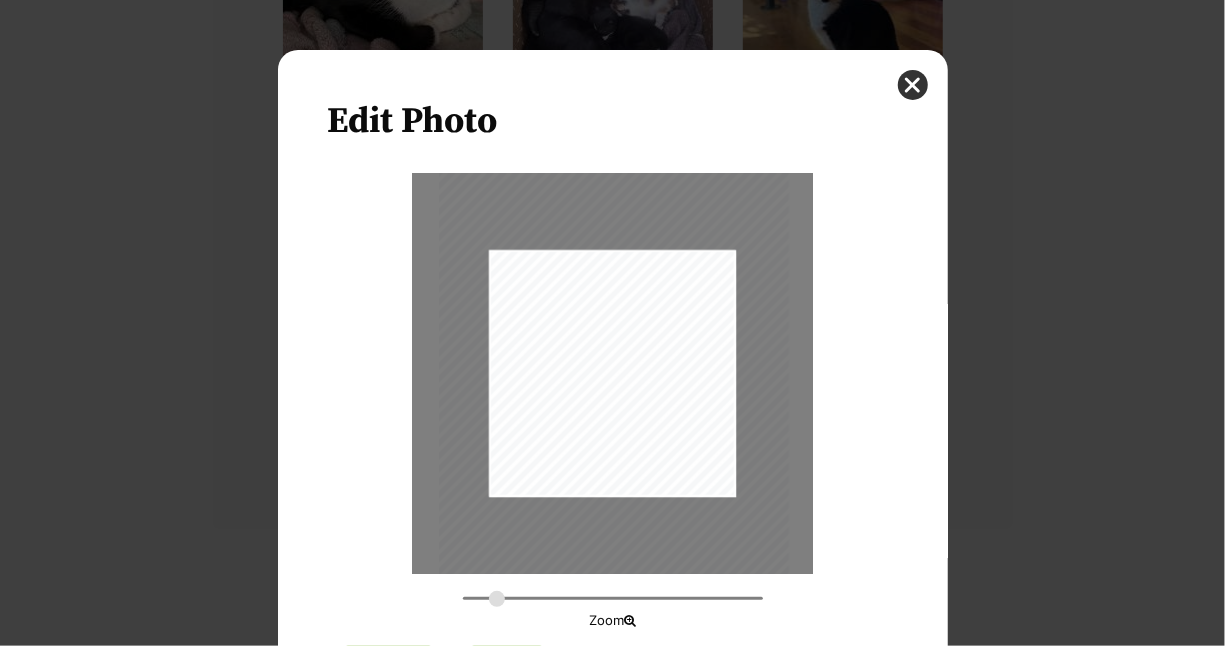 click at bounding box center [613, 377] 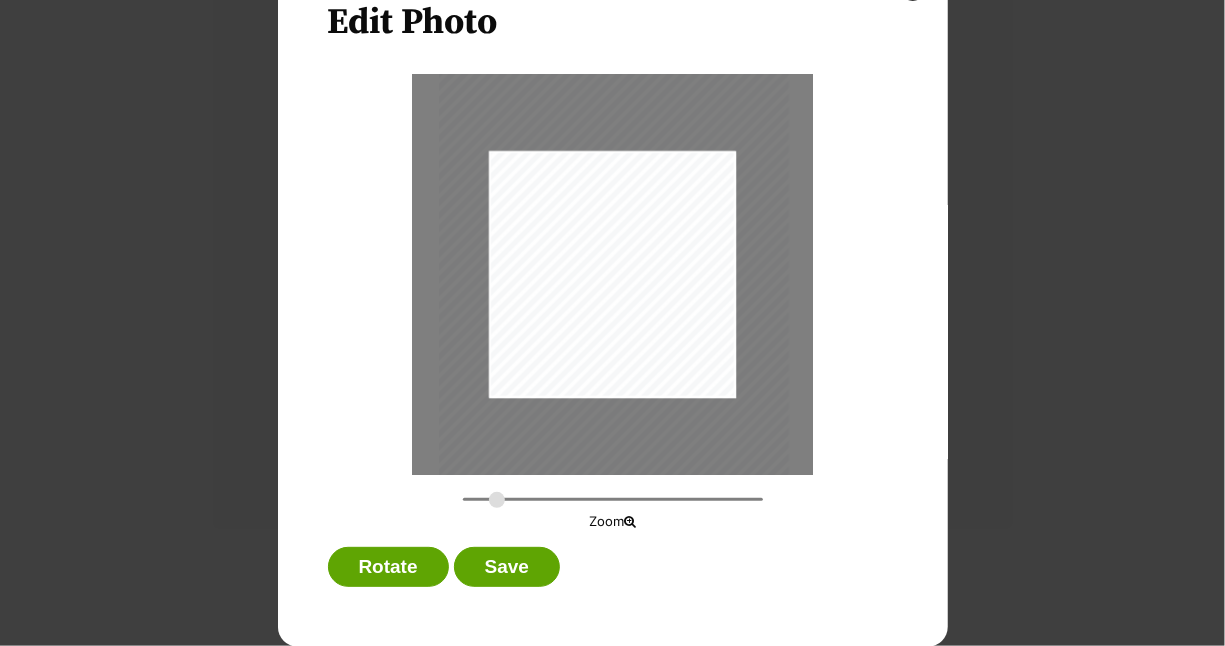 type 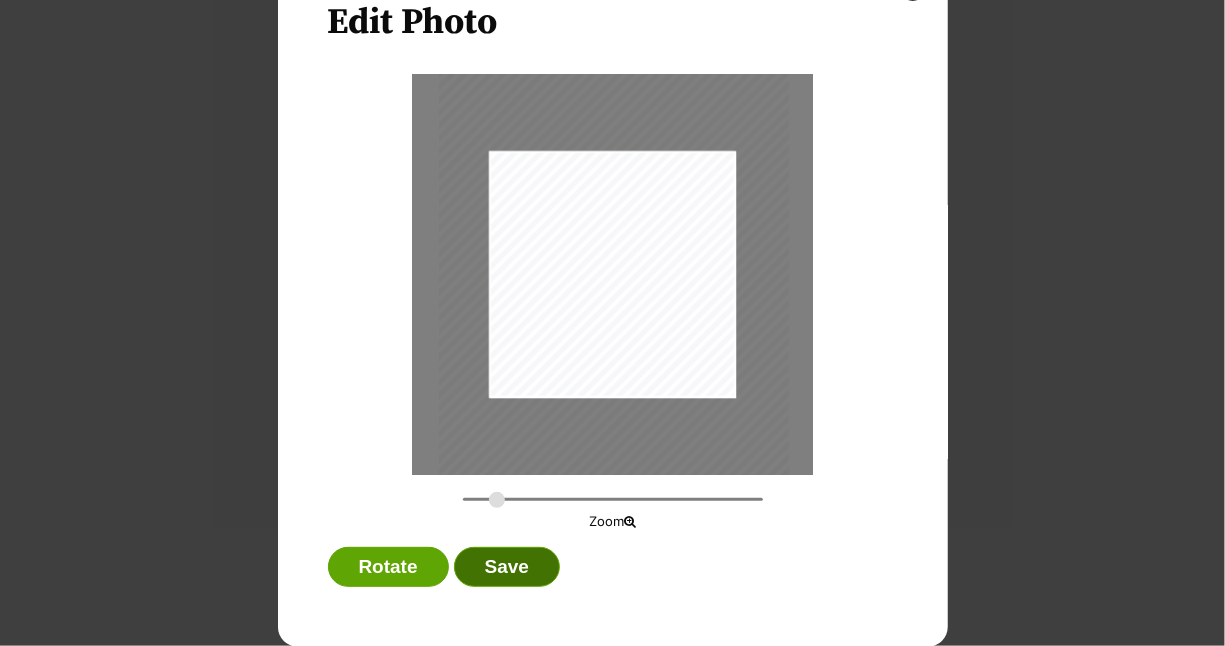 click on "Save" at bounding box center (507, 567) 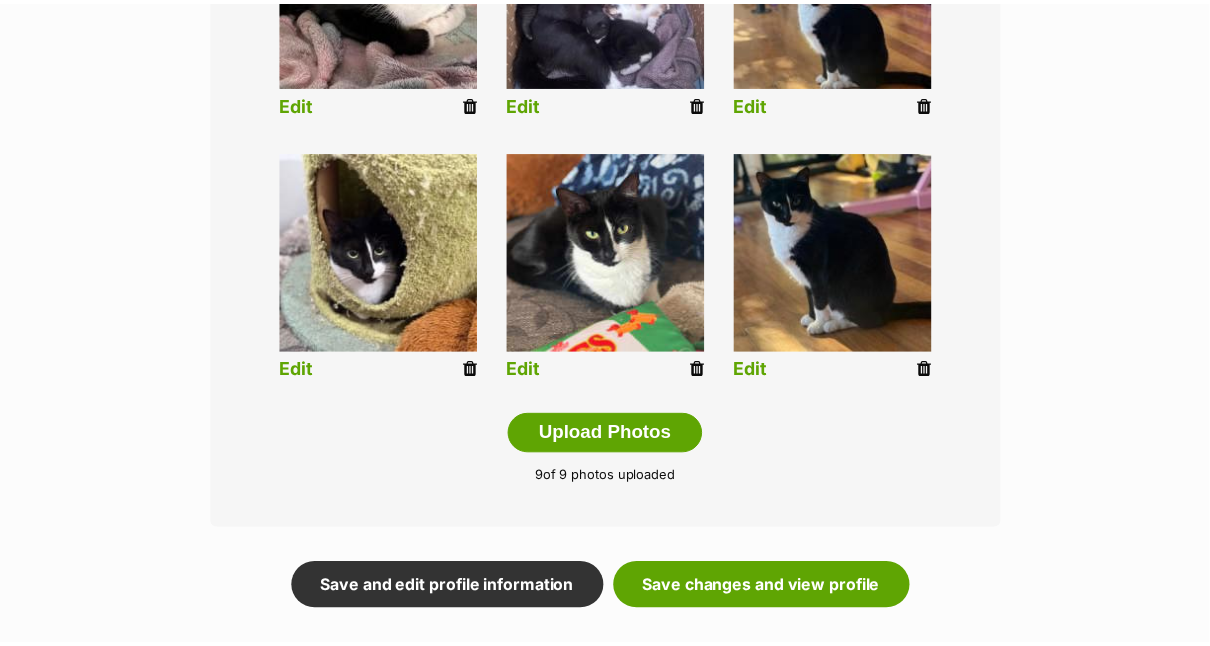 scroll, scrollTop: 936, scrollLeft: 0, axis: vertical 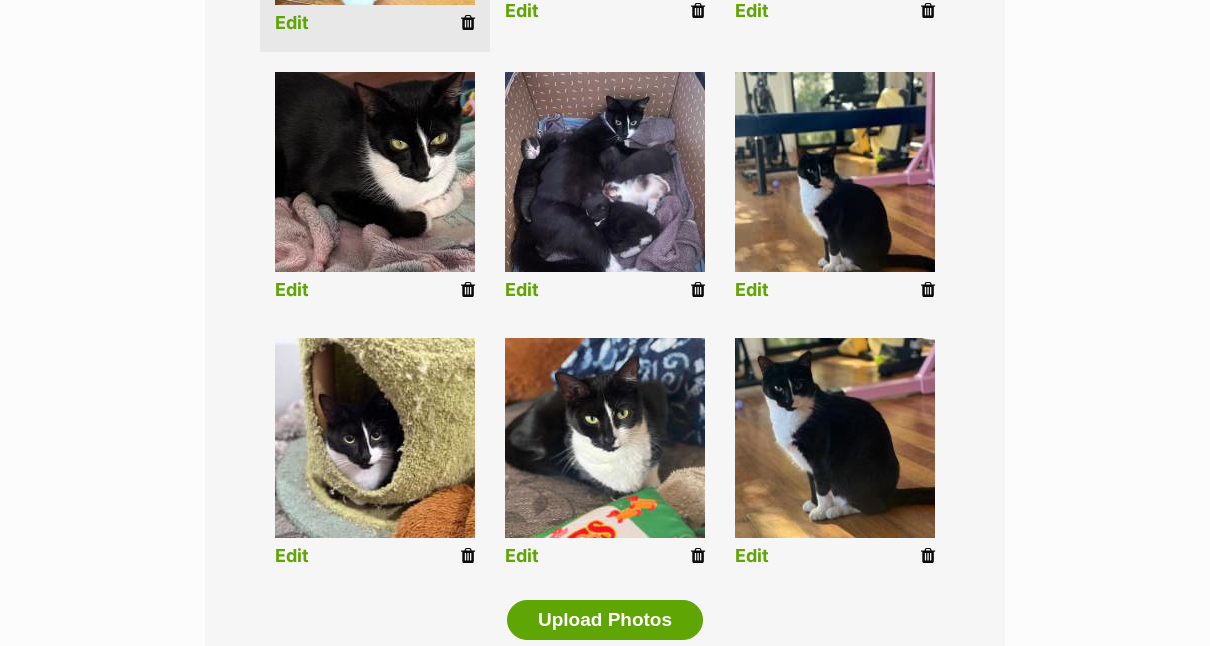 click on "Edit" at bounding box center (752, 290) 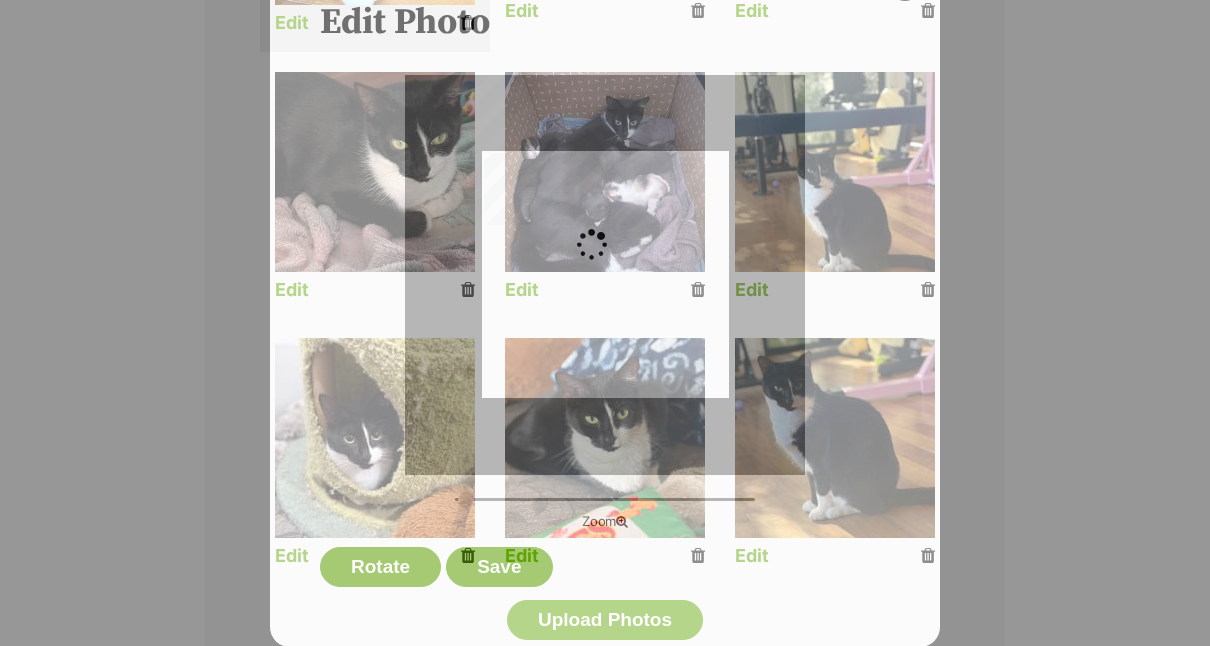 scroll, scrollTop: 0, scrollLeft: 0, axis: both 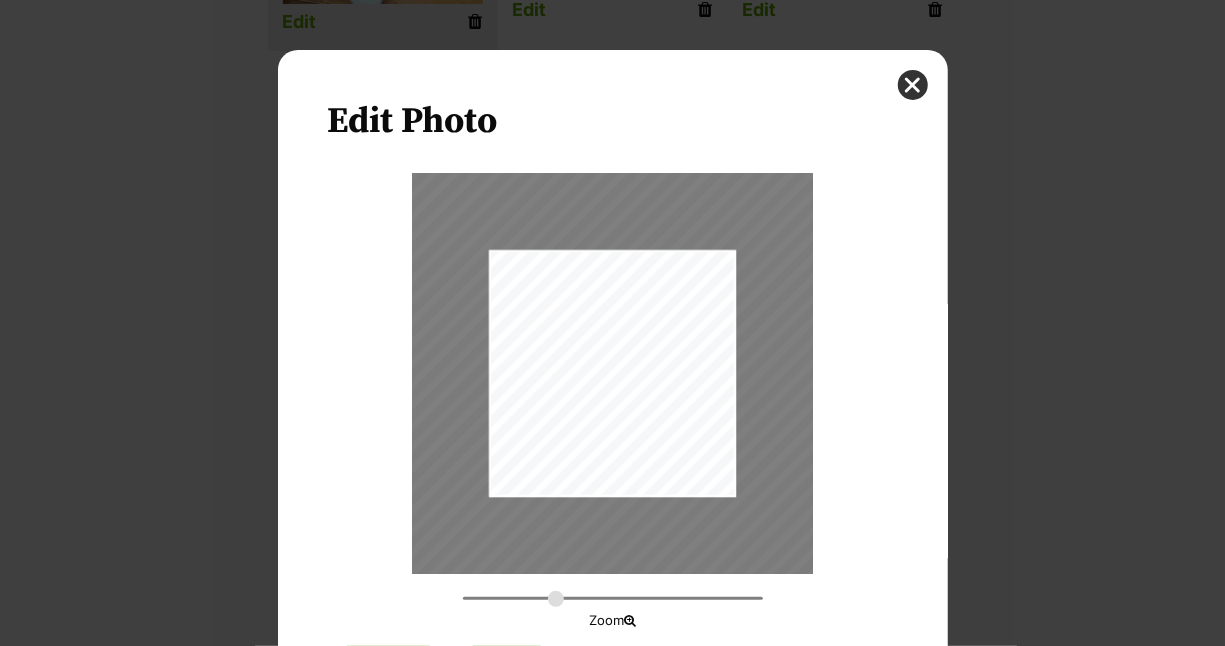 drag, startPoint x: 457, startPoint y: 590, endPoint x: 548, endPoint y: 614, distance: 94.11163 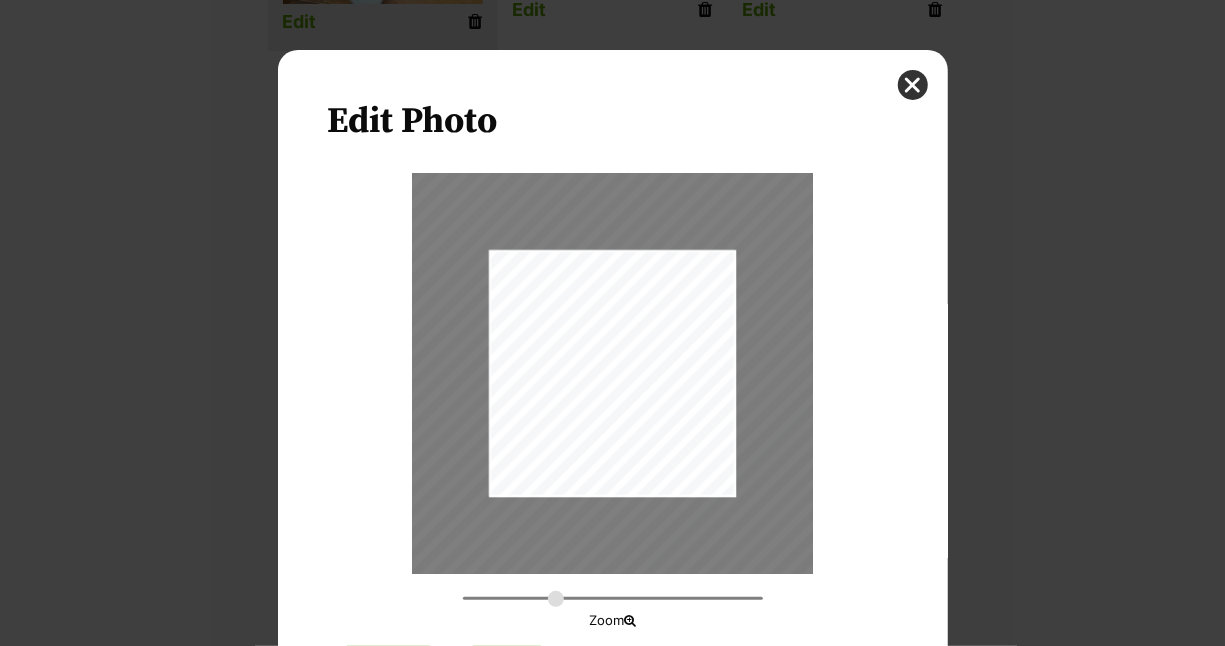 drag, startPoint x: 619, startPoint y: 400, endPoint x: 650, endPoint y: 488, distance: 93.30059 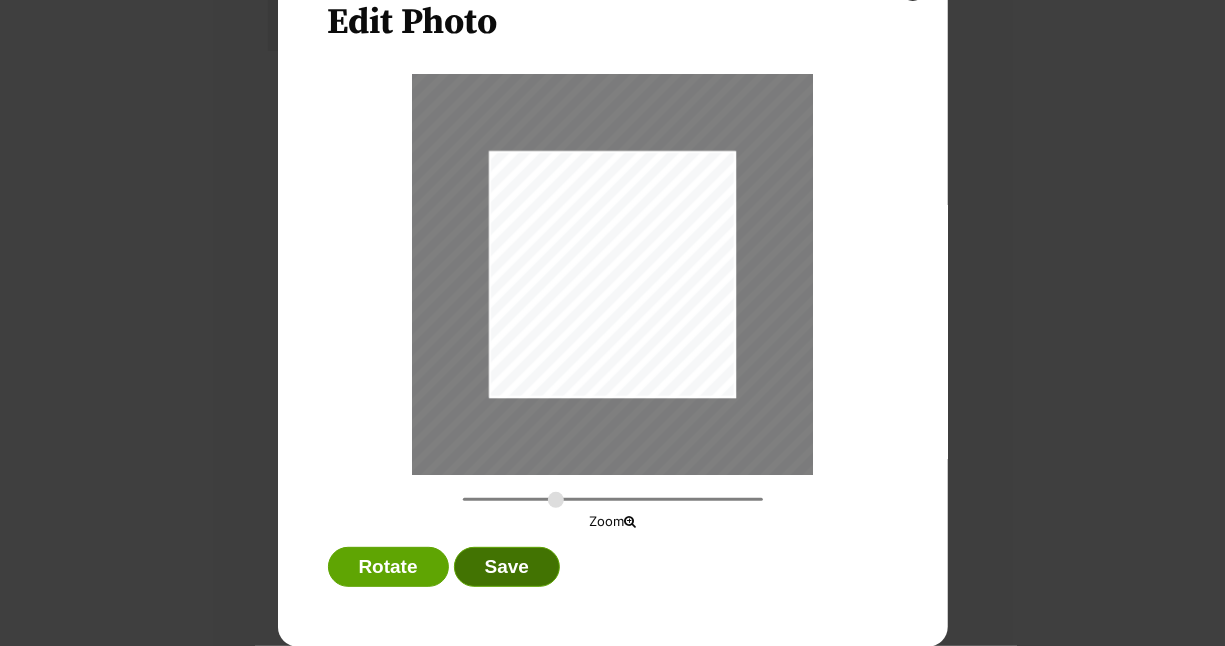 click on "Save" at bounding box center [507, 567] 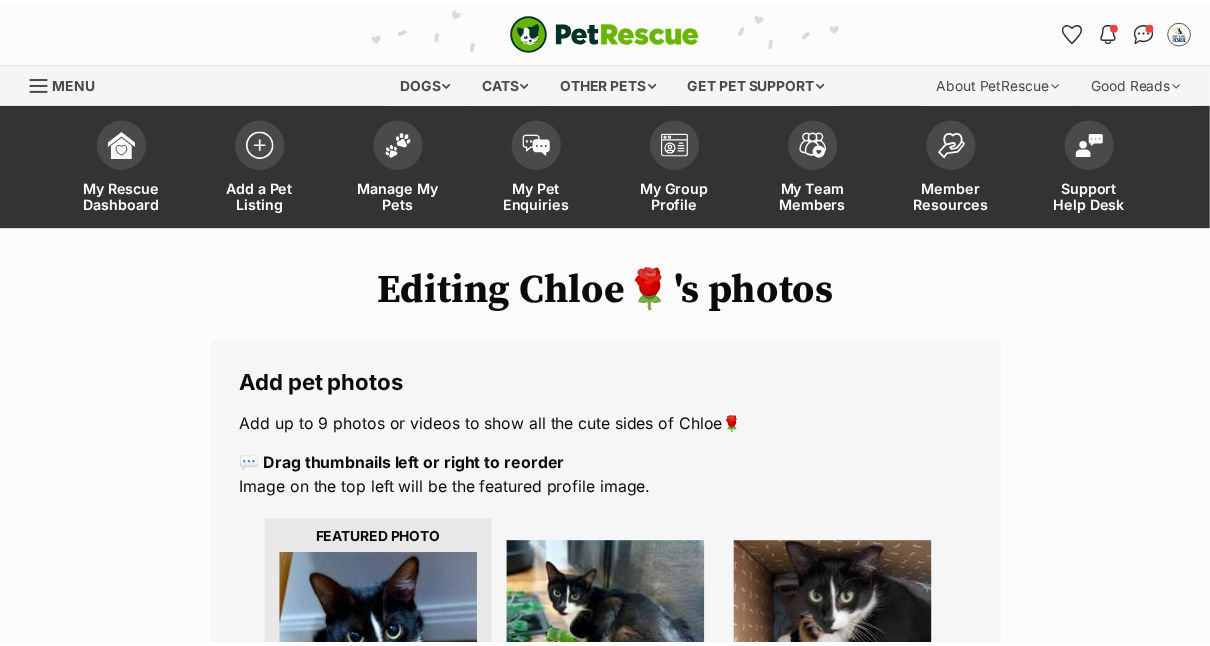 scroll, scrollTop: 750, scrollLeft: 0, axis: vertical 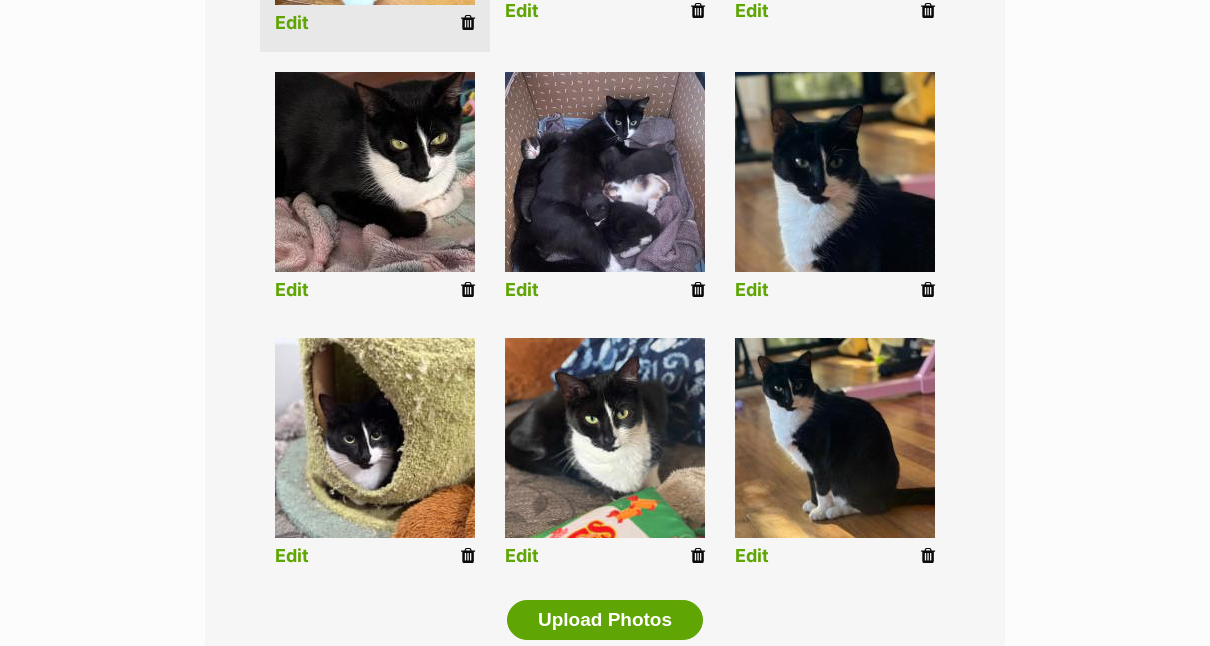 click at bounding box center (375, 438) 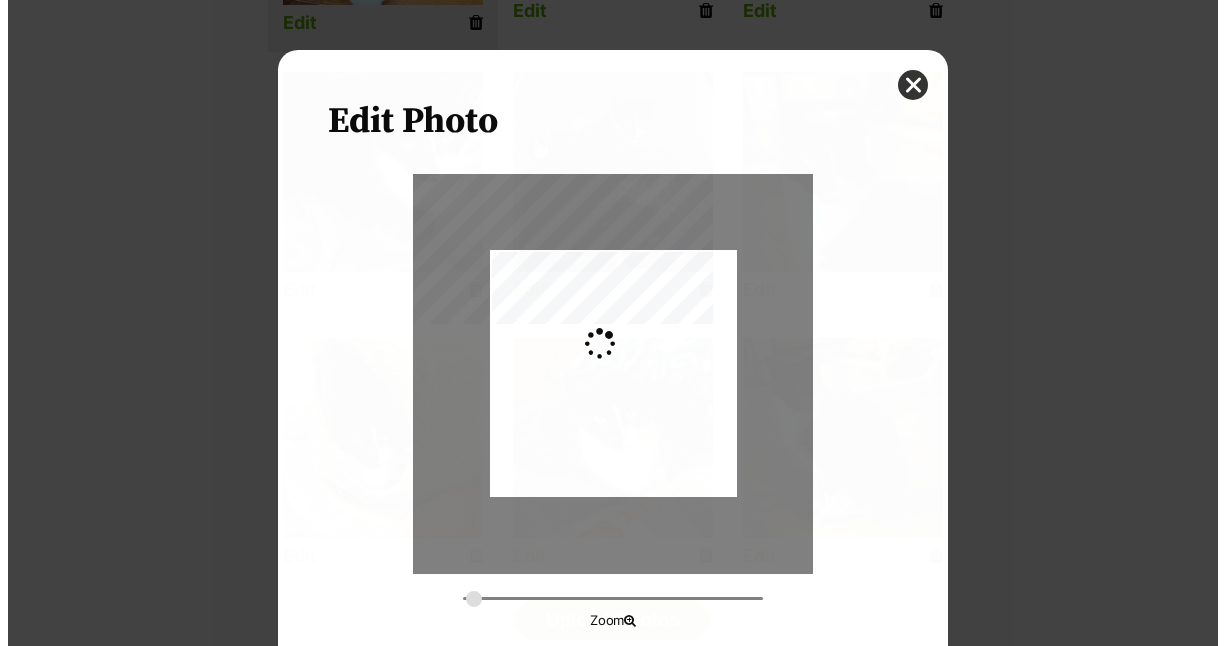 scroll, scrollTop: 0, scrollLeft: 0, axis: both 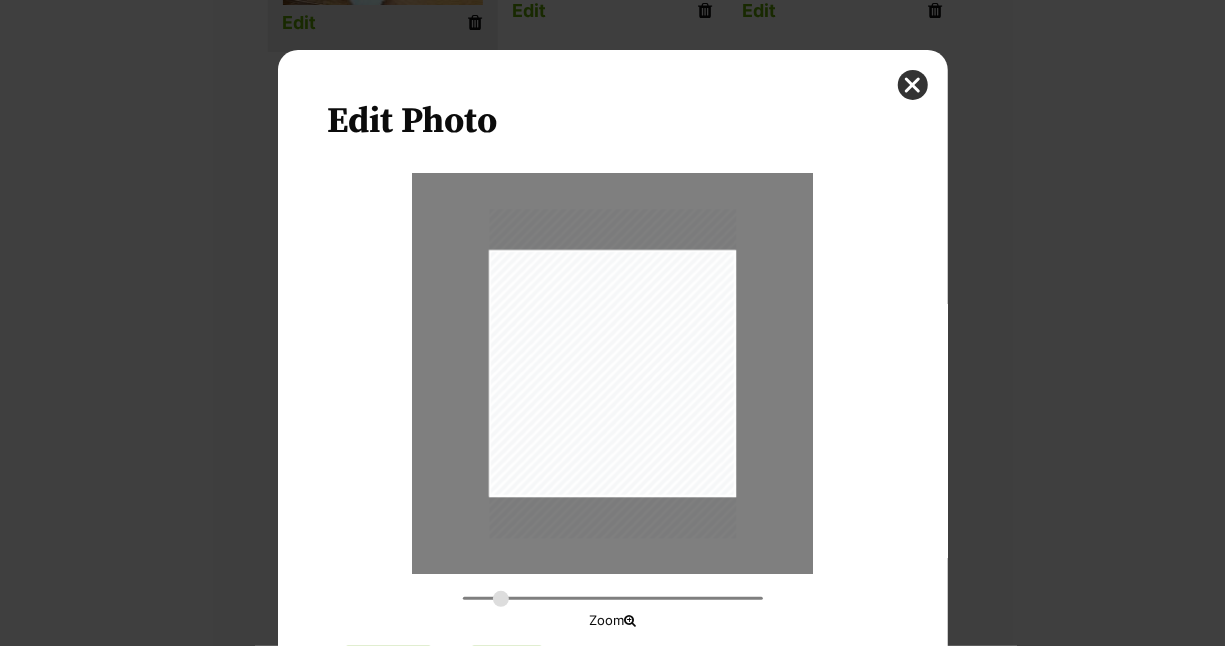 type on "0.4067" 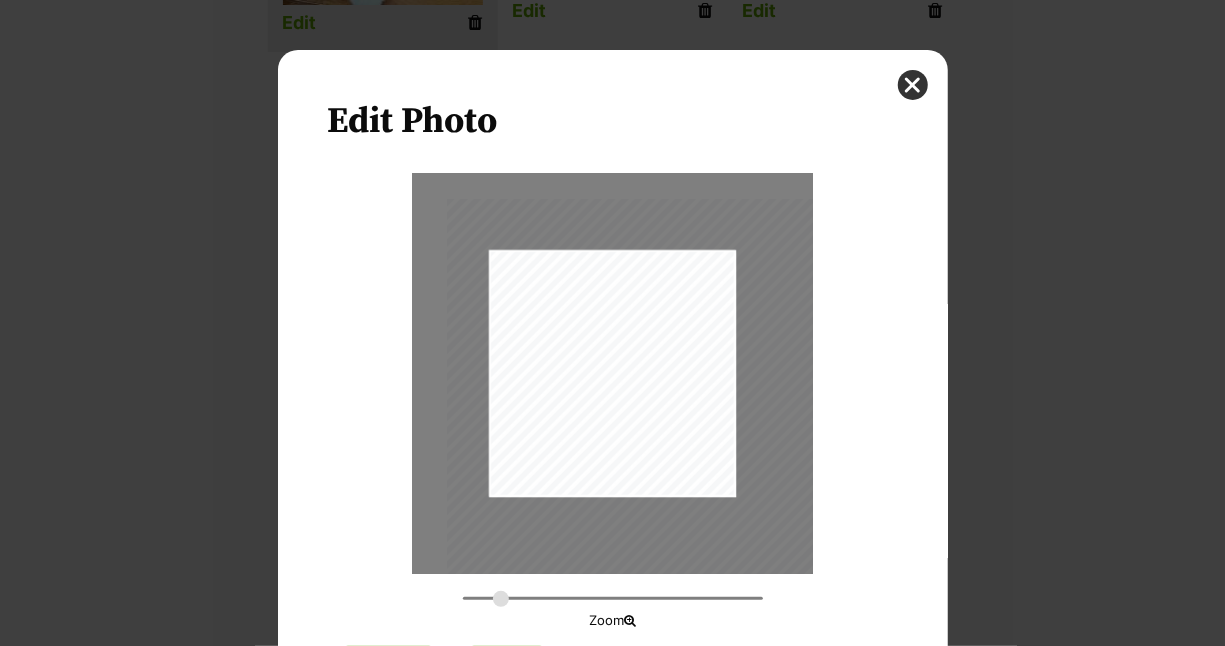 drag, startPoint x: 583, startPoint y: 398, endPoint x: 600, endPoint y: 467, distance: 71.063354 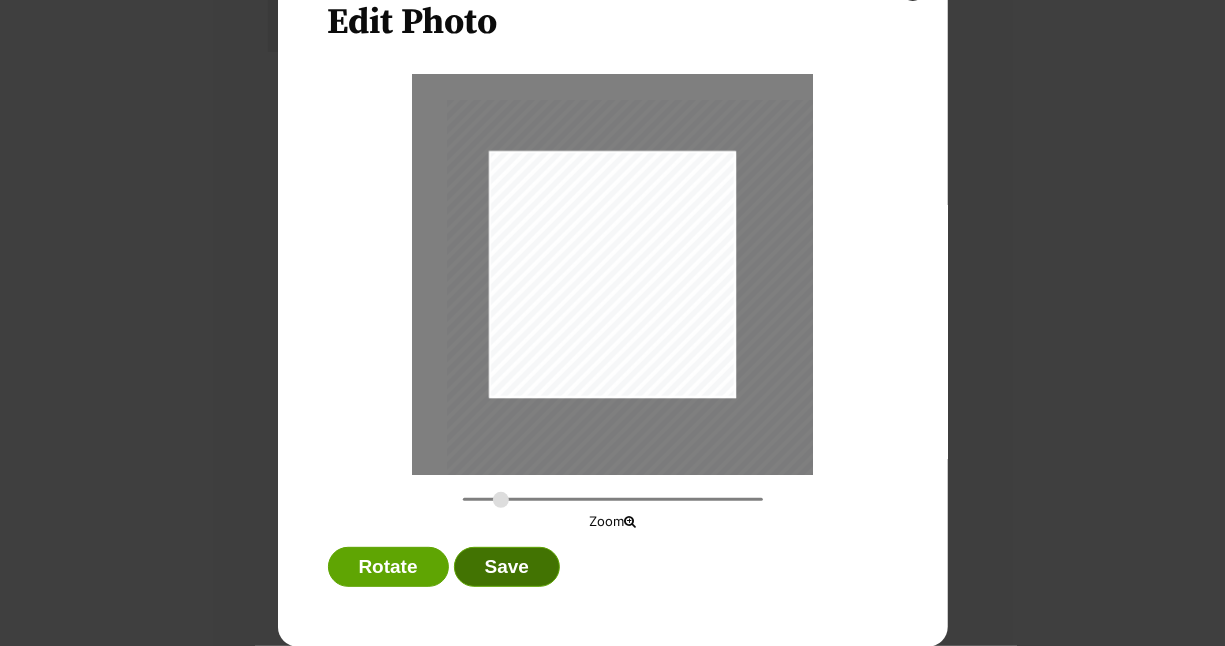 click on "Save" at bounding box center (507, 567) 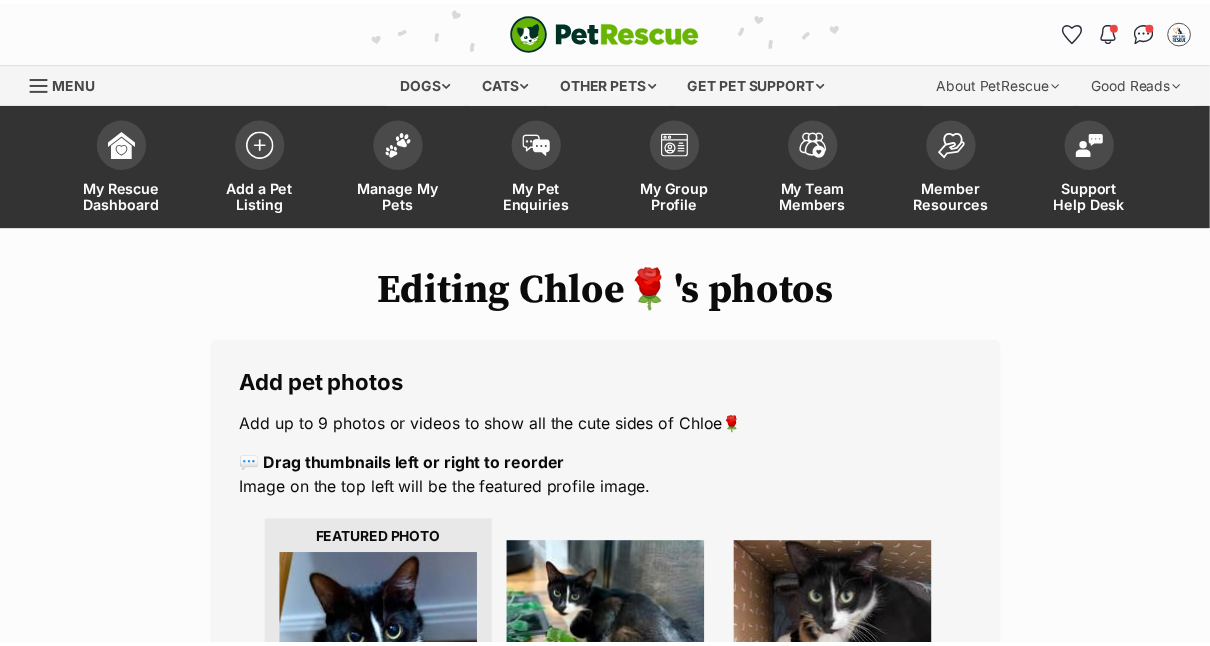 scroll, scrollTop: 750, scrollLeft: 0, axis: vertical 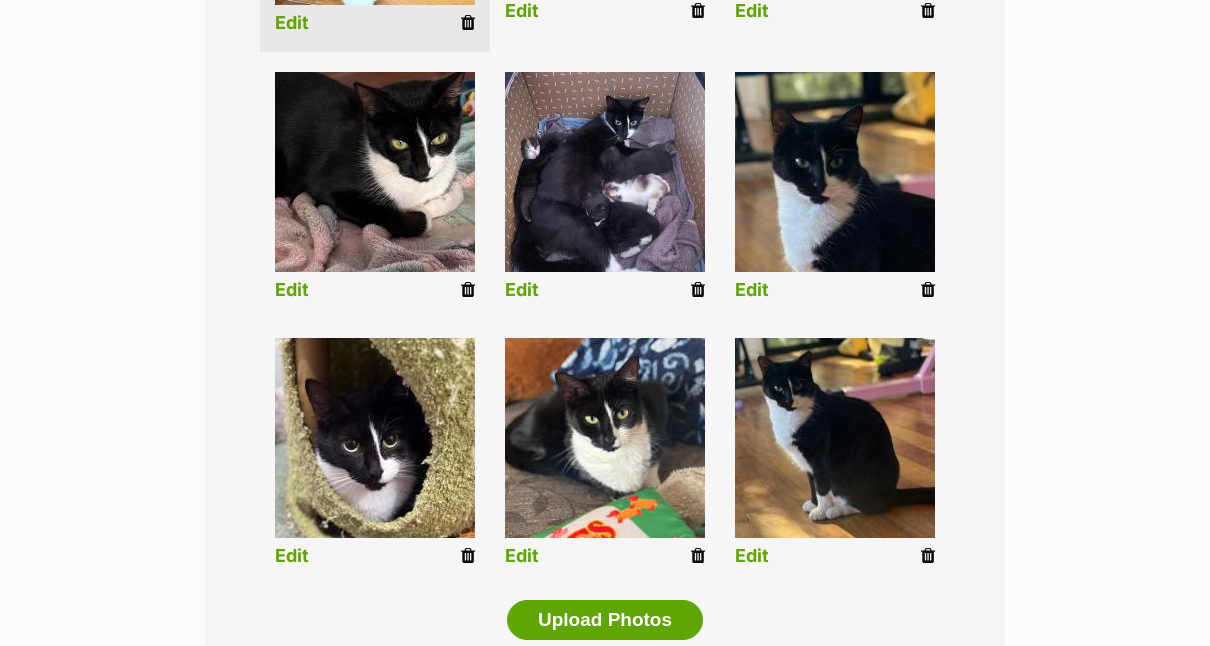 drag, startPoint x: 295, startPoint y: 548, endPoint x: 285, endPoint y: 561, distance: 16.40122 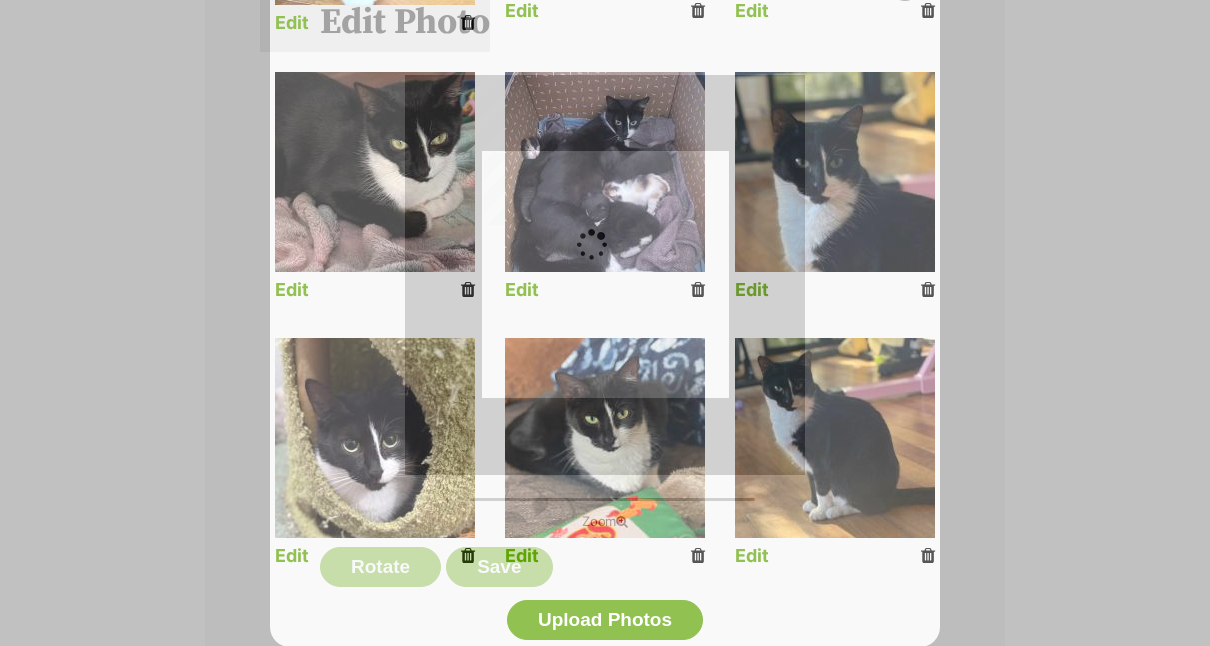 type on "0.4069" 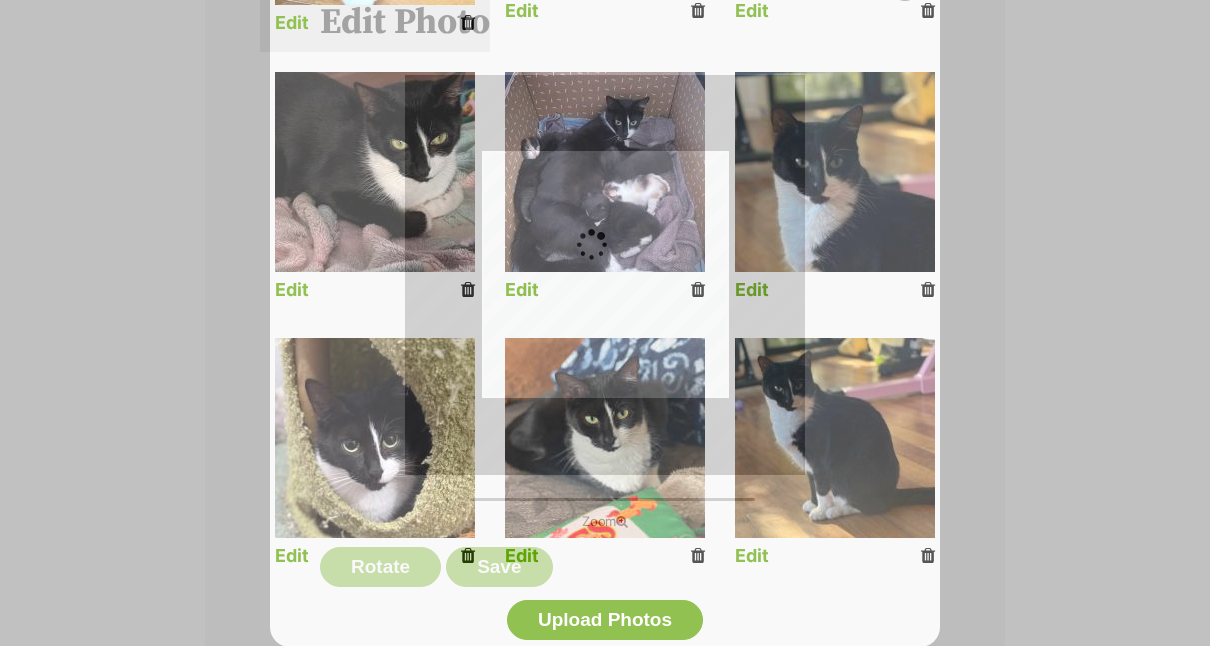 scroll, scrollTop: 0, scrollLeft: 0, axis: both 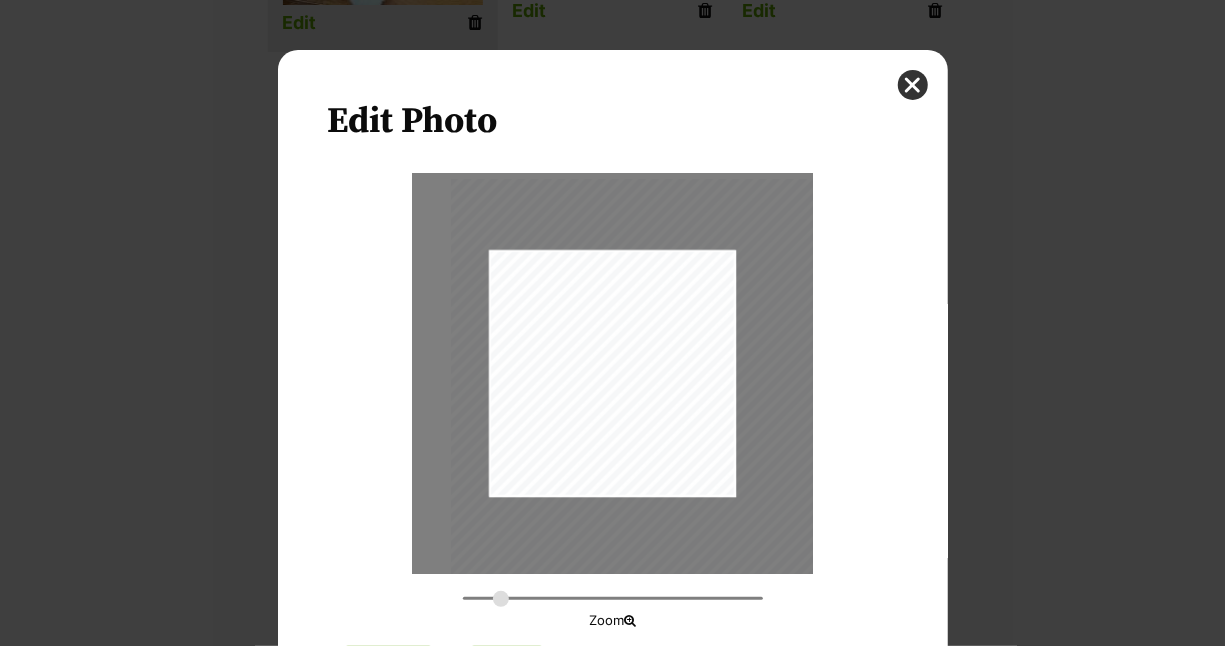 drag, startPoint x: 522, startPoint y: 354, endPoint x: 526, endPoint y: 334, distance: 20.396078 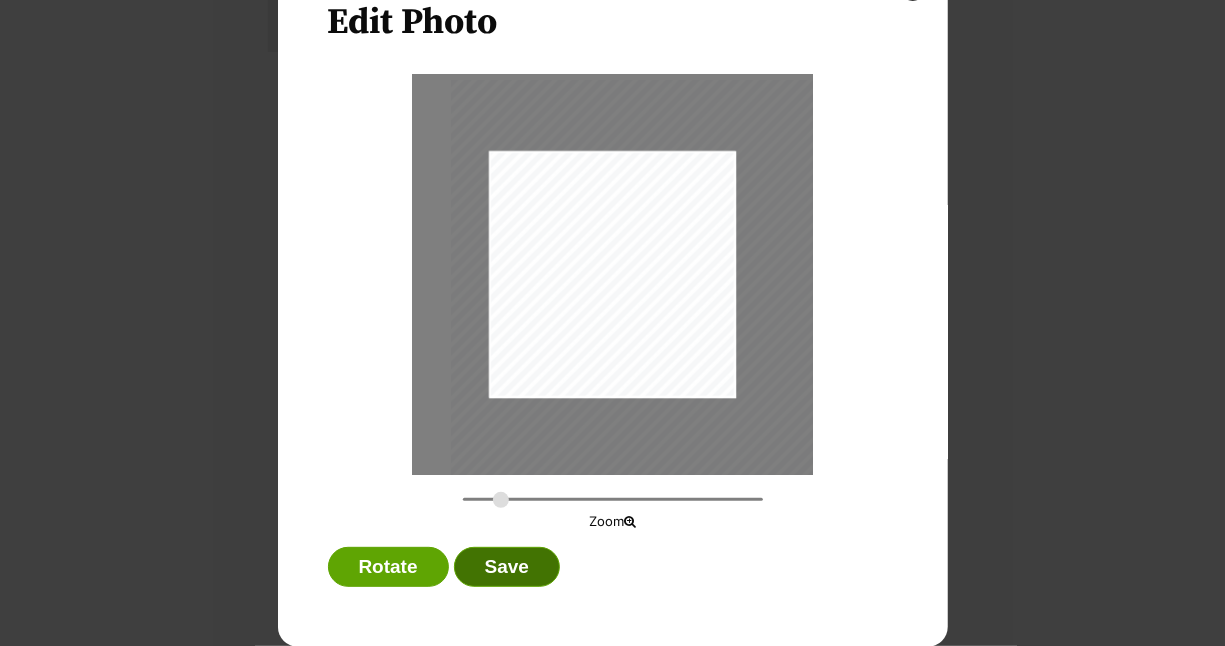 click on "Save" at bounding box center [507, 567] 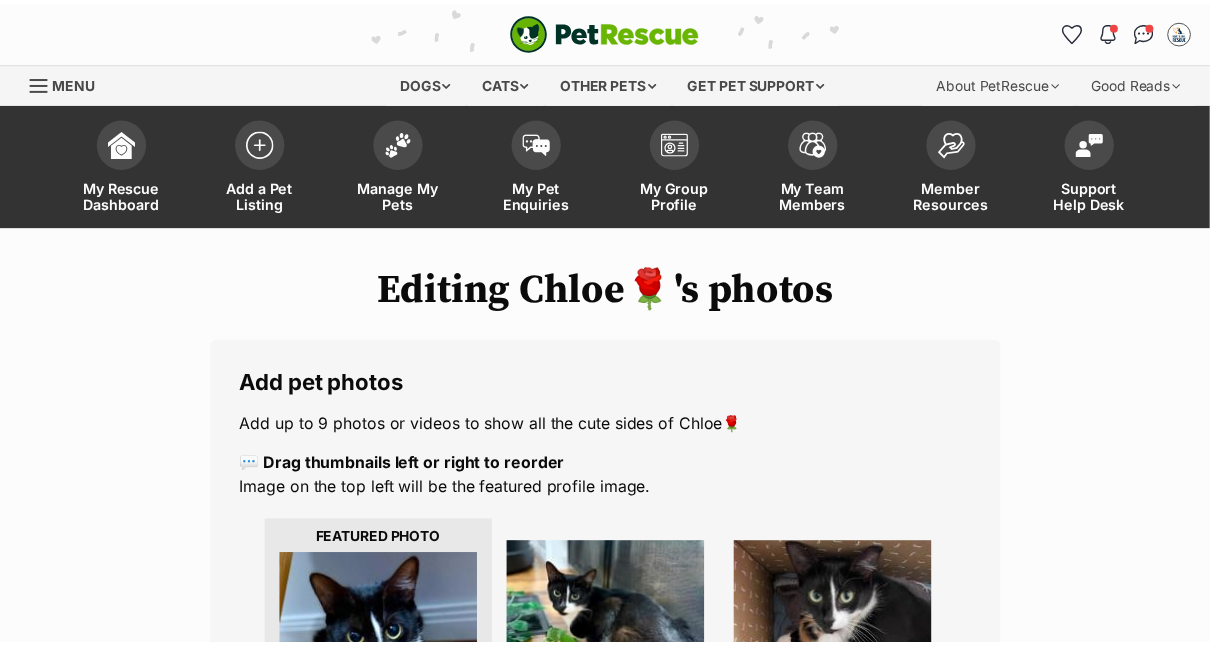 scroll, scrollTop: 750, scrollLeft: 0, axis: vertical 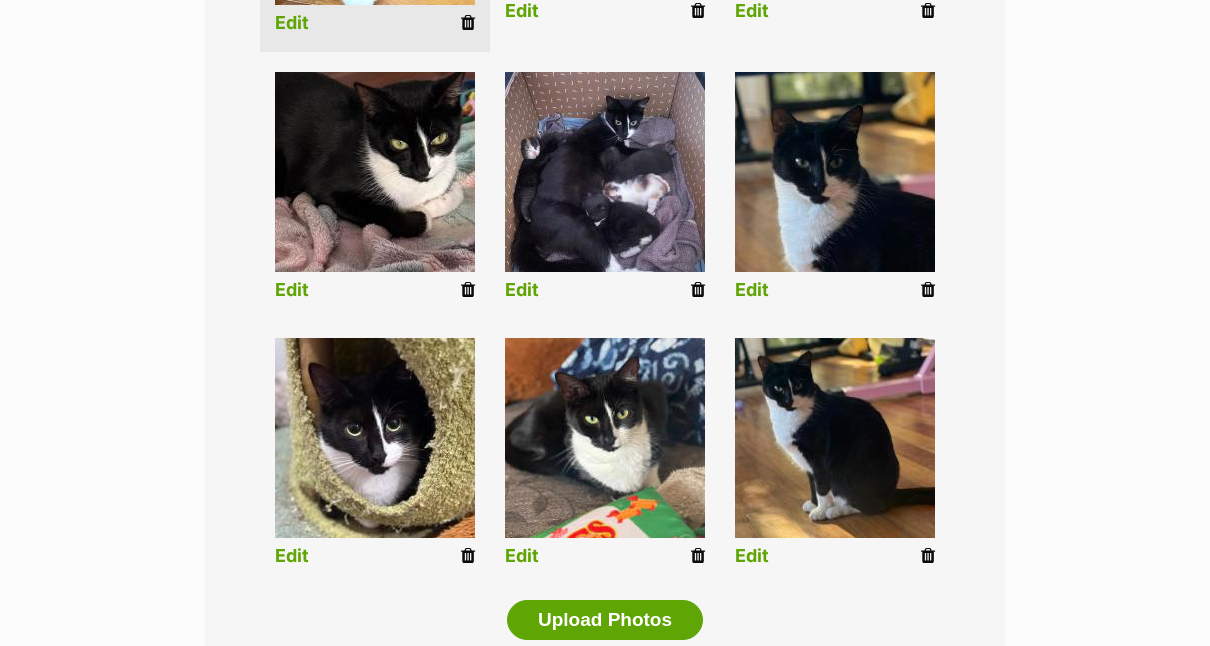 click on "Edit" at bounding box center [522, 556] 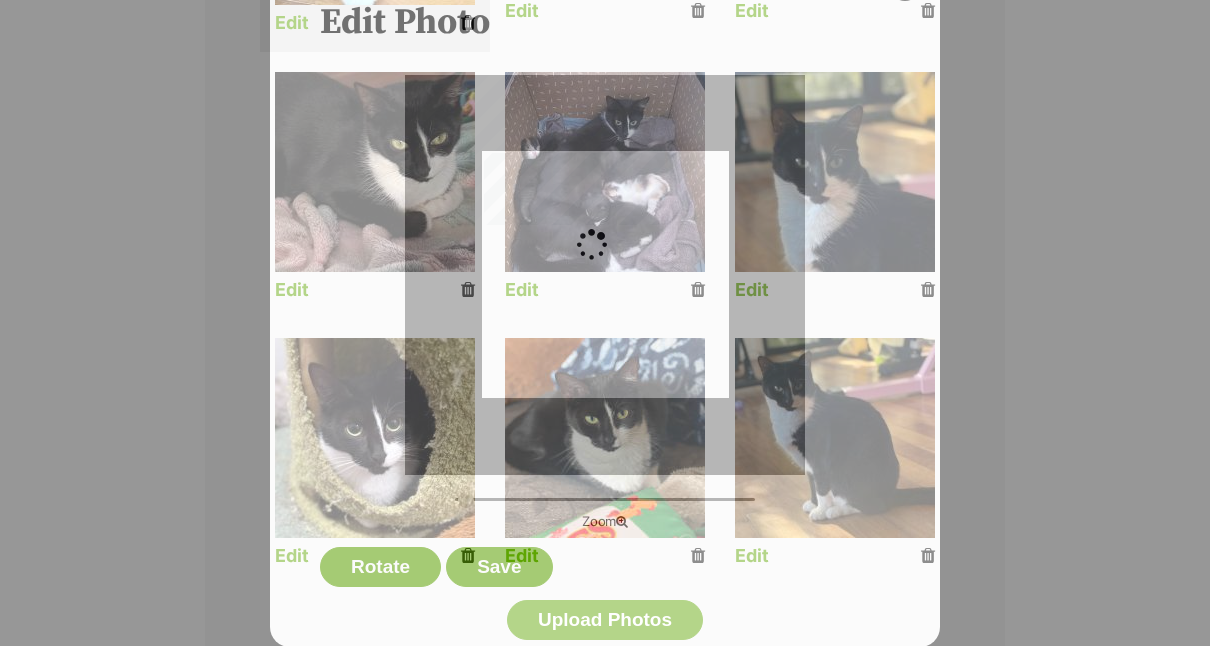 scroll, scrollTop: 0, scrollLeft: 0, axis: both 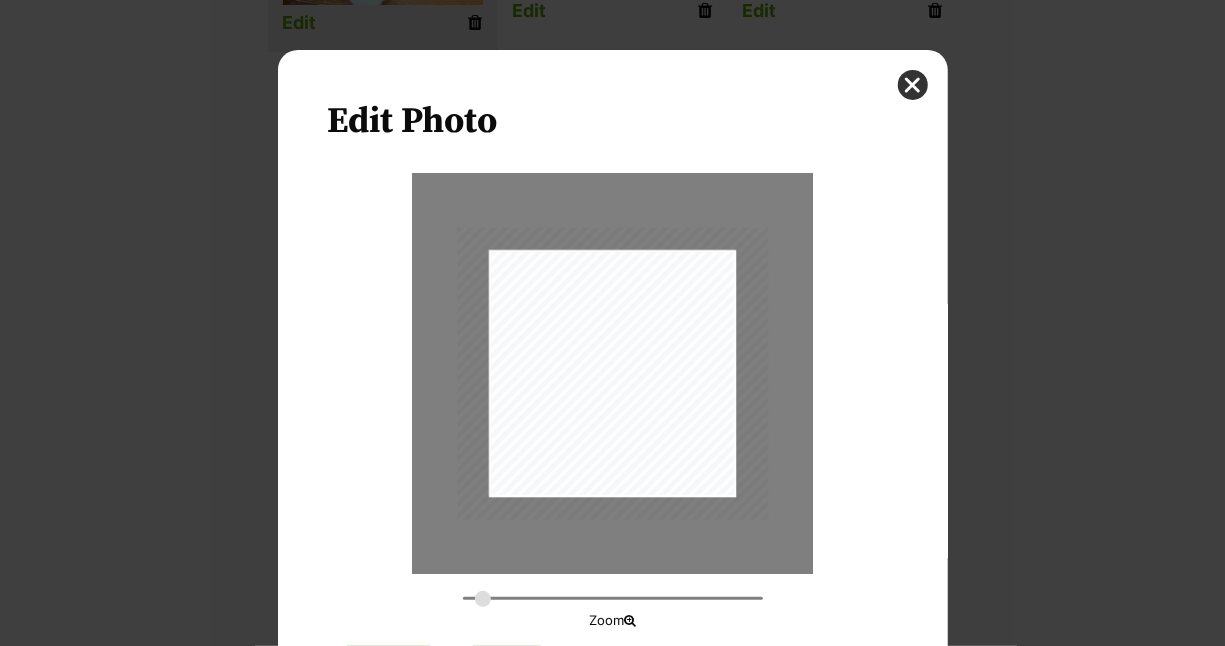 drag, startPoint x: 462, startPoint y: 604, endPoint x: 475, endPoint y: 606, distance: 13.152946 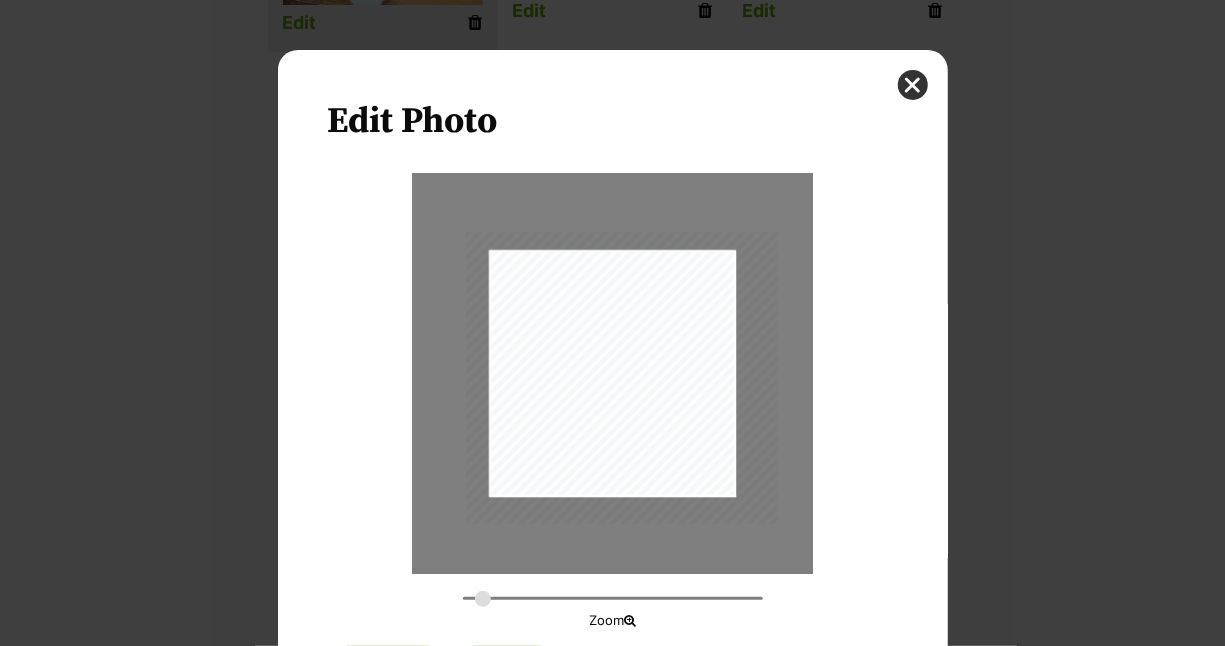 click at bounding box center [622, 378] 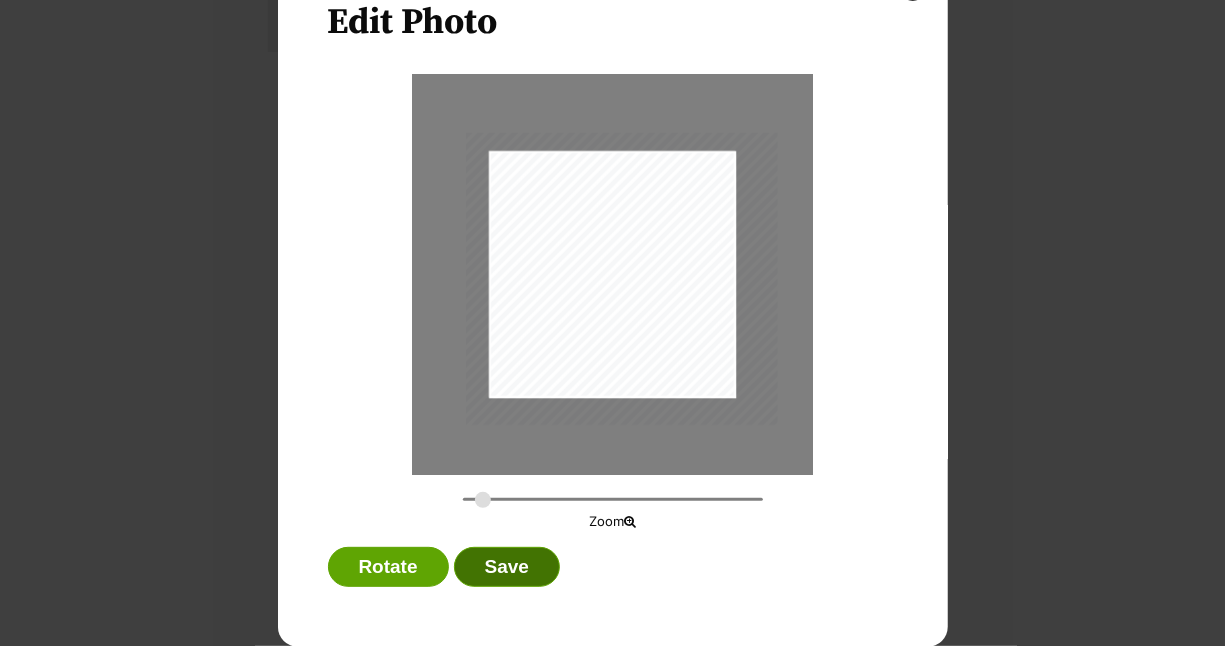 click on "Save" at bounding box center (507, 567) 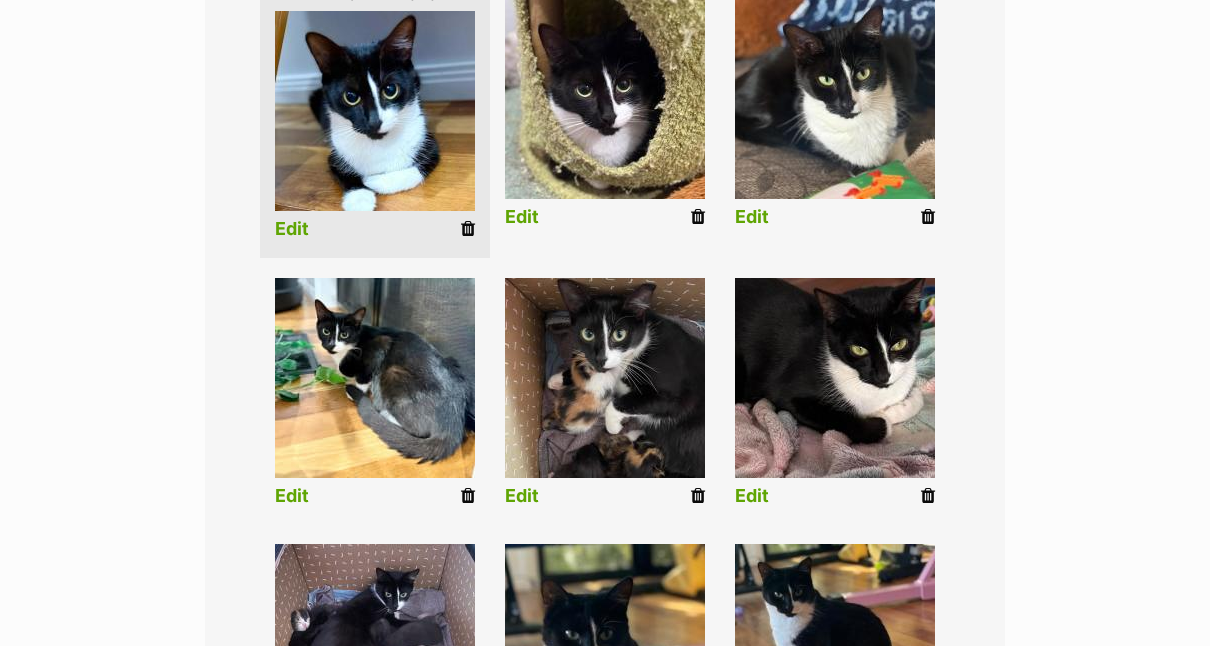 scroll, scrollTop: 594, scrollLeft: 0, axis: vertical 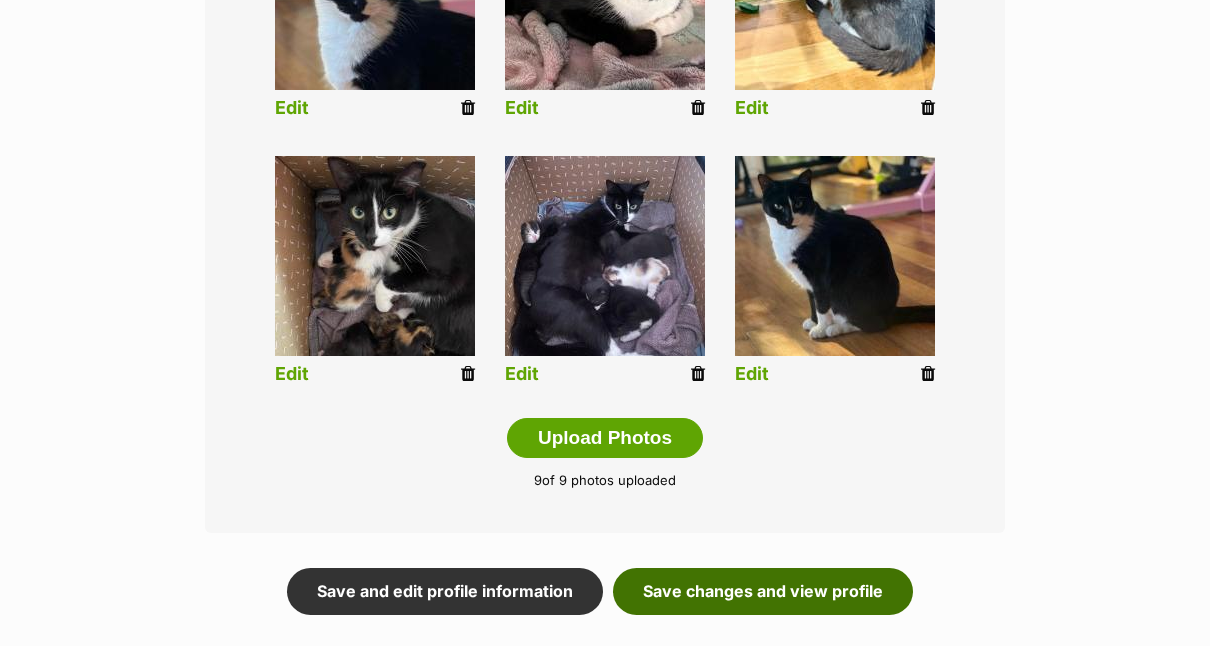 click on "Save changes and view profile" at bounding box center (763, 591) 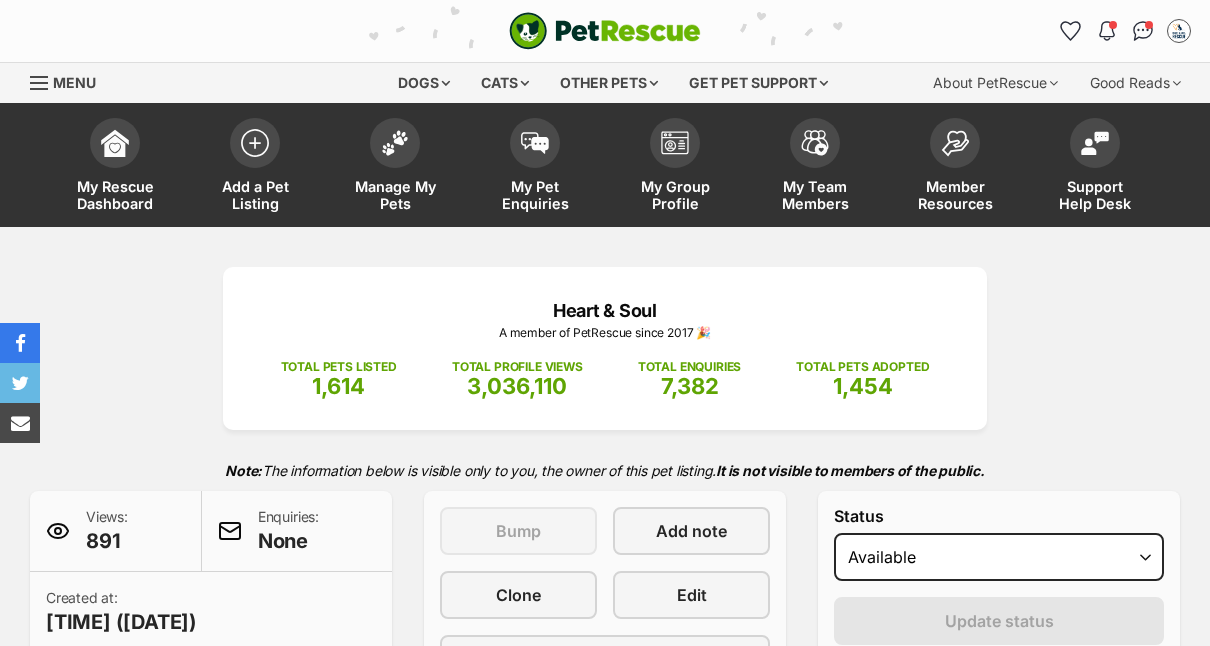 scroll, scrollTop: 0, scrollLeft: 0, axis: both 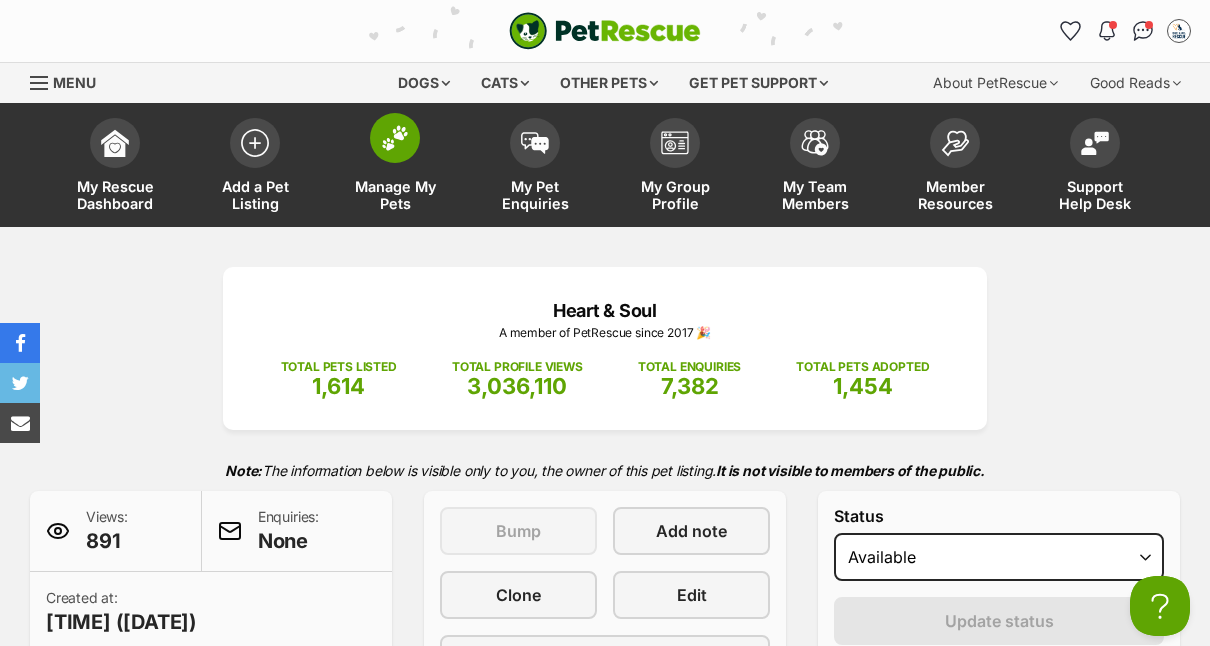 click on "Manage My Pets" at bounding box center (395, 167) 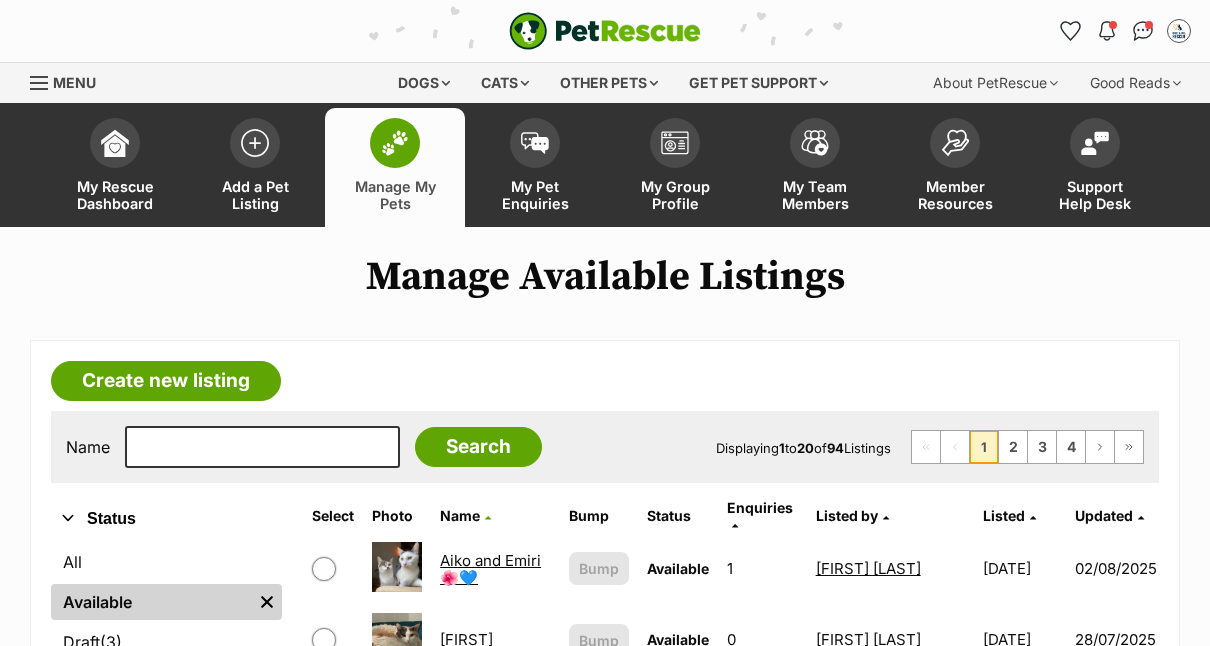 scroll, scrollTop: 0, scrollLeft: 0, axis: both 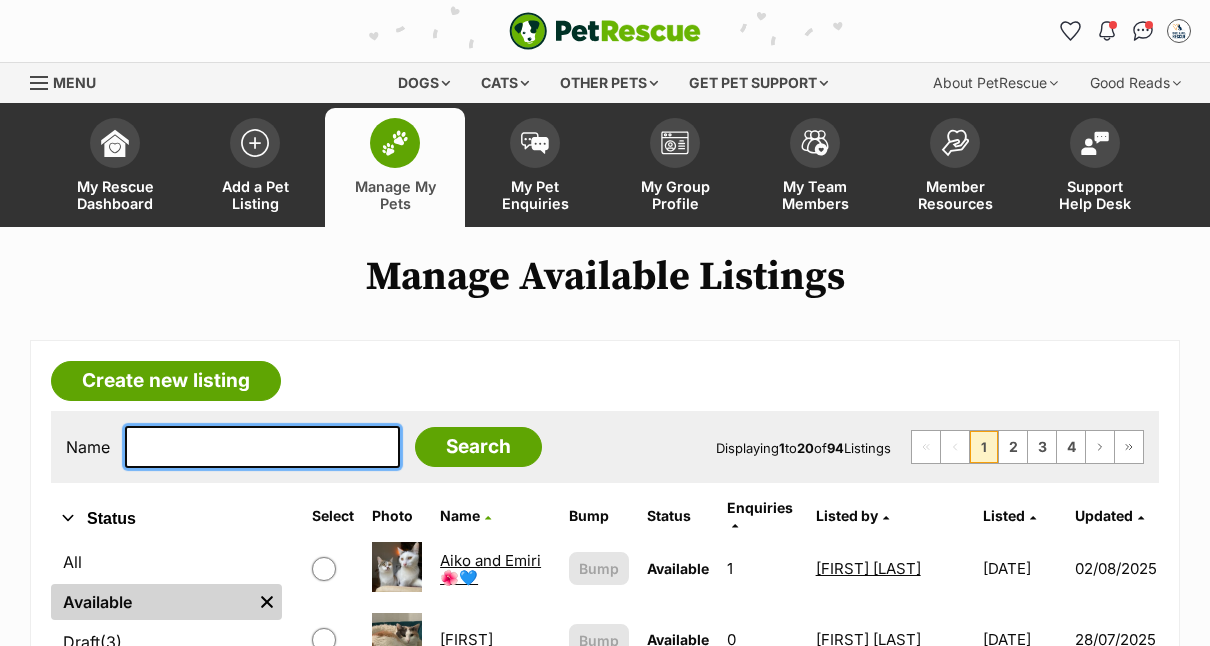 click at bounding box center (262, 447) 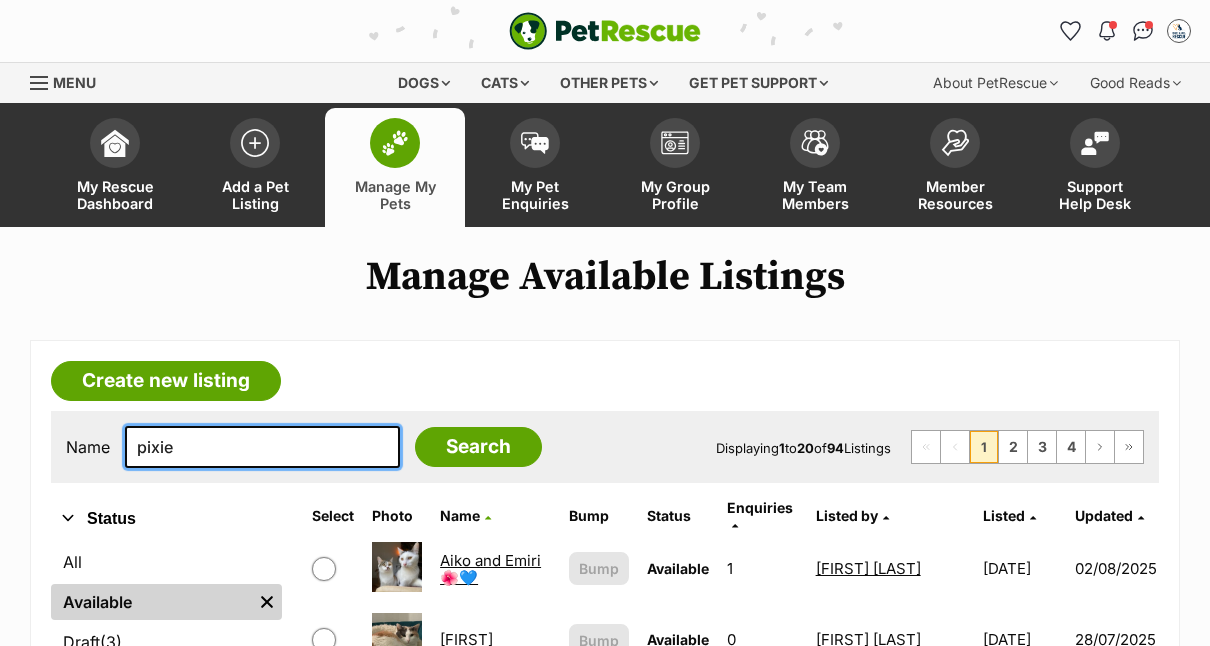 type on "pixie" 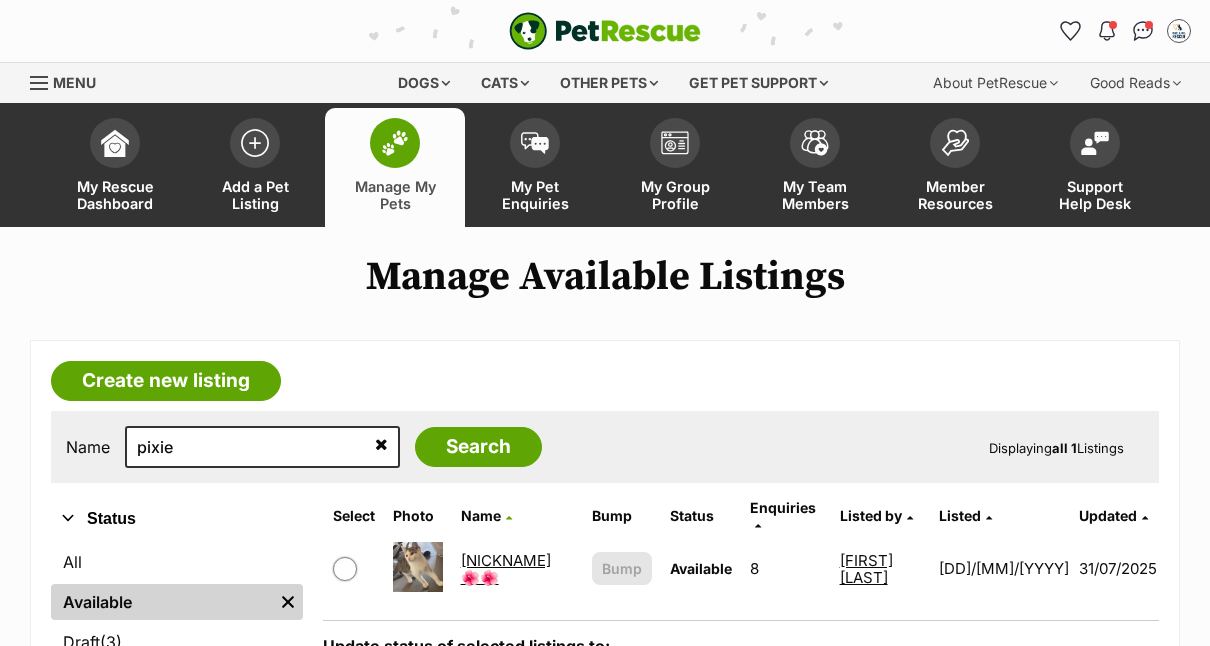 scroll, scrollTop: 0, scrollLeft: 0, axis: both 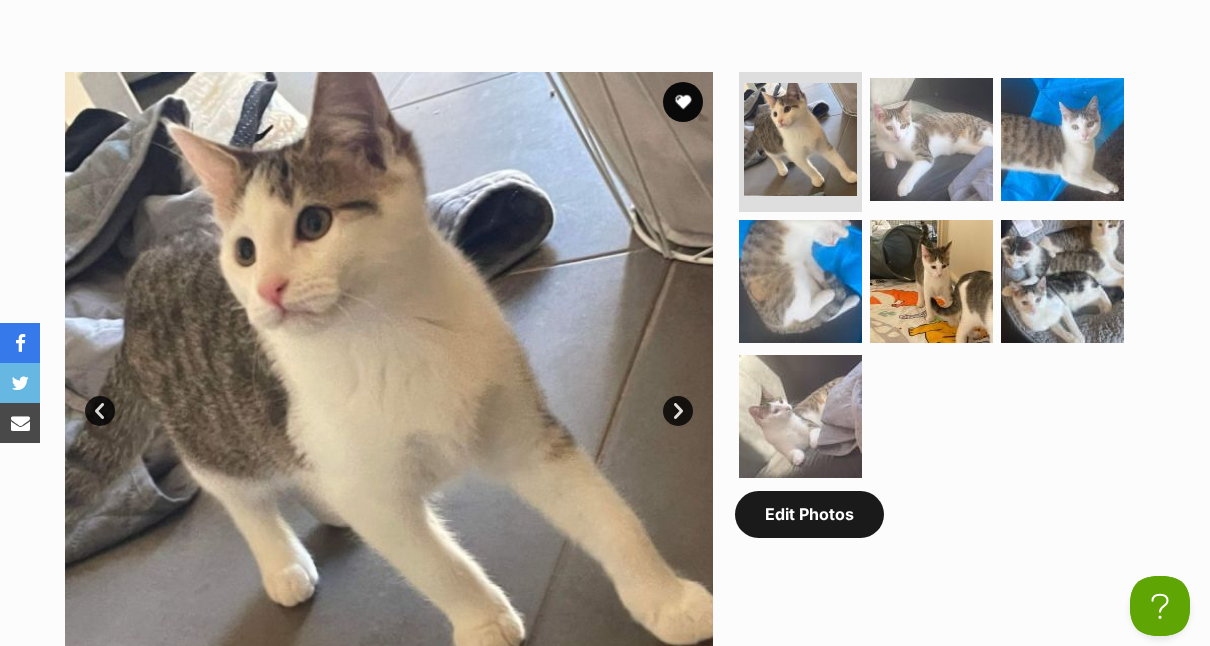 click on "Edit Photos" at bounding box center (809, 514) 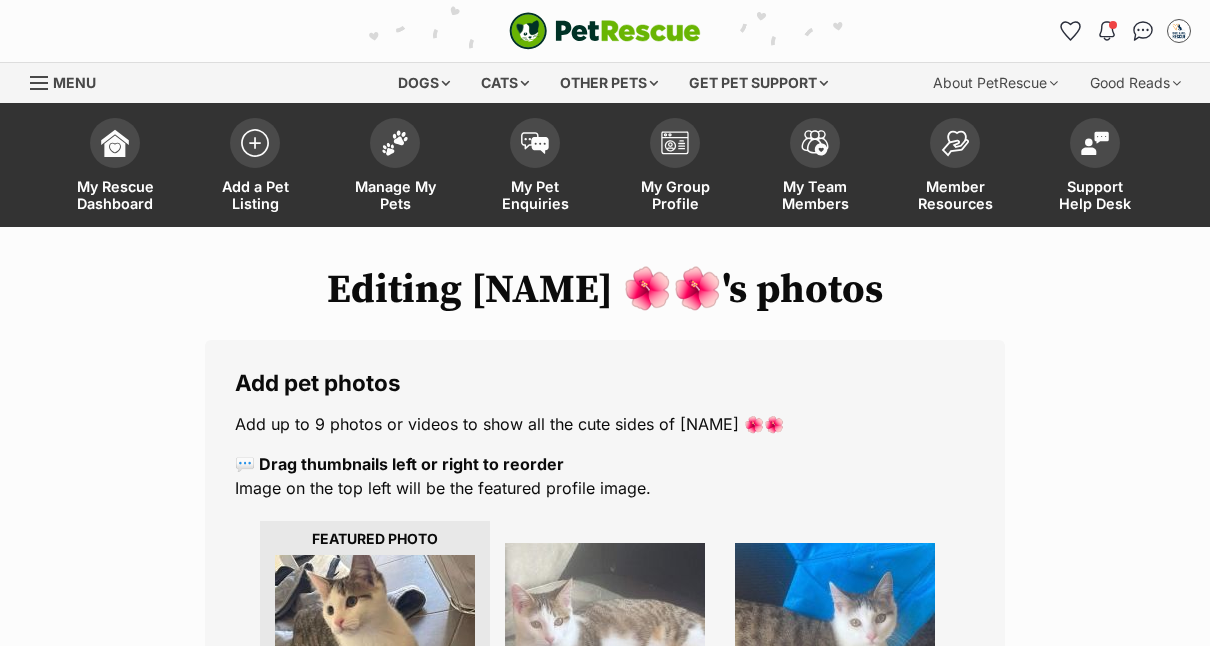 scroll, scrollTop: 0, scrollLeft: 0, axis: both 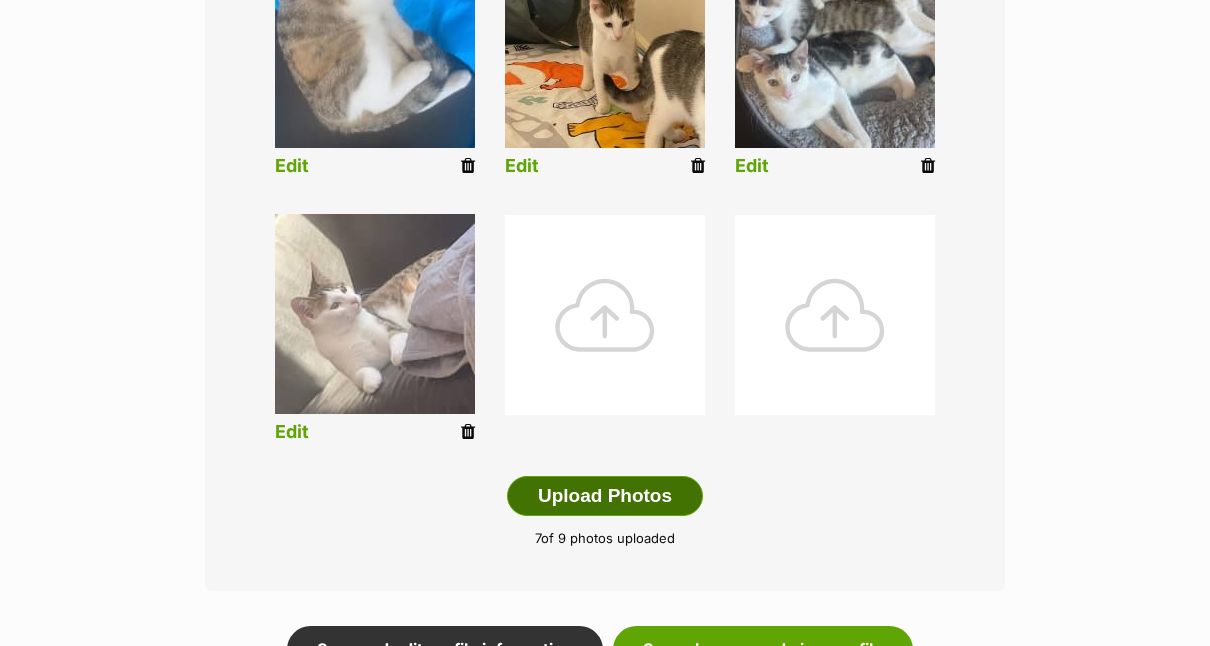 click on "Upload Photos" at bounding box center [605, 496] 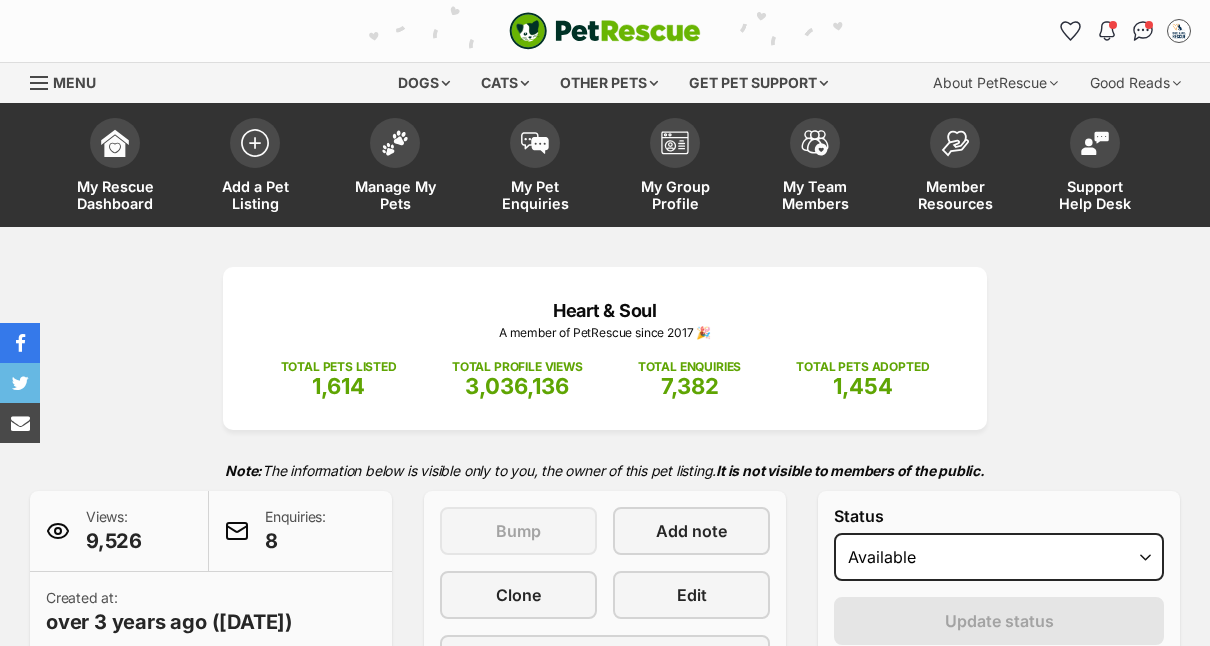 scroll, scrollTop: 982, scrollLeft: 0, axis: vertical 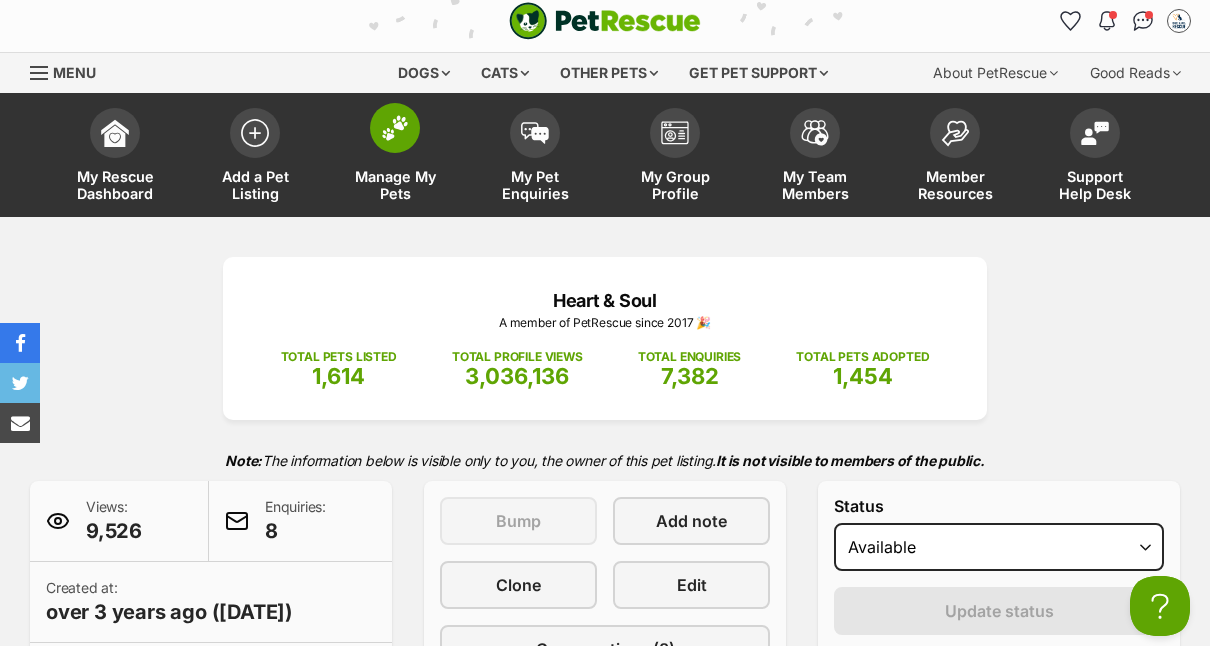 click on "Manage My Pets" at bounding box center (395, 157) 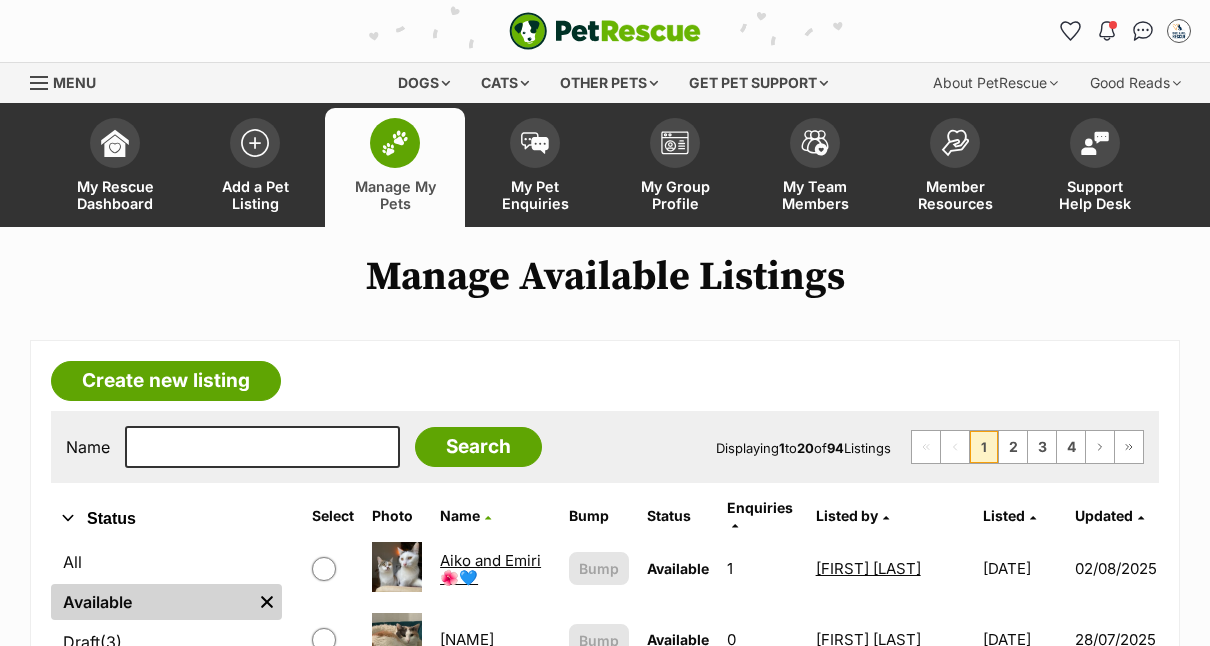 scroll, scrollTop: 0, scrollLeft: 0, axis: both 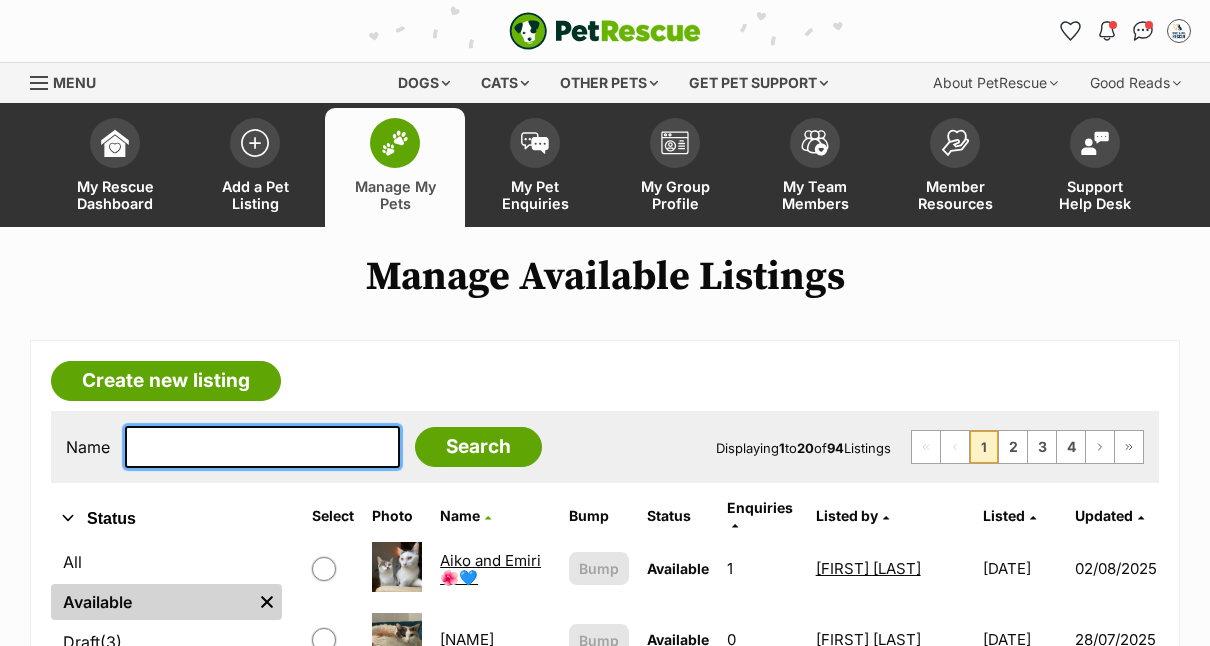 click at bounding box center (262, 447) 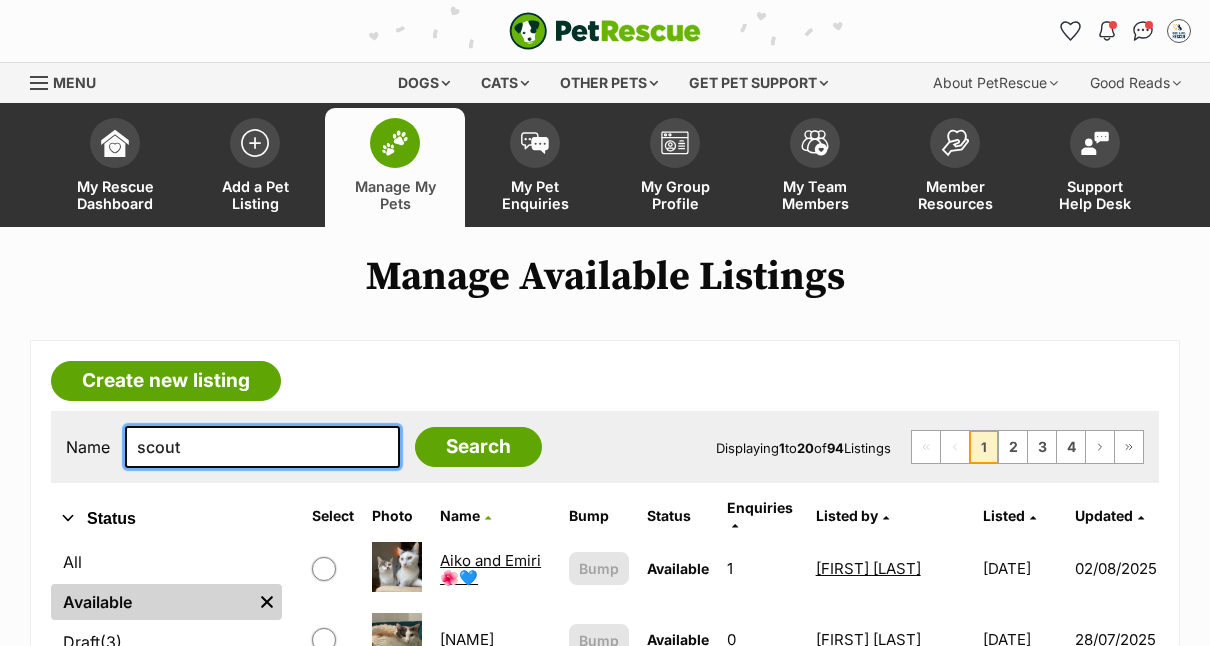 type on "scout" 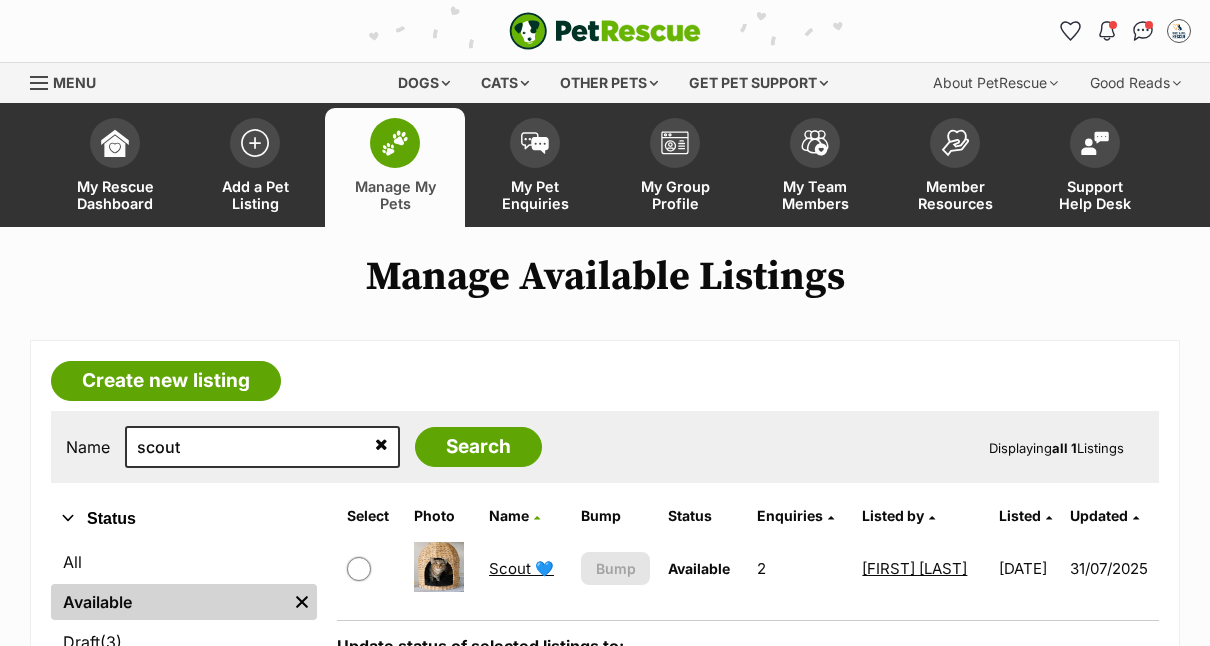 scroll, scrollTop: 0, scrollLeft: 0, axis: both 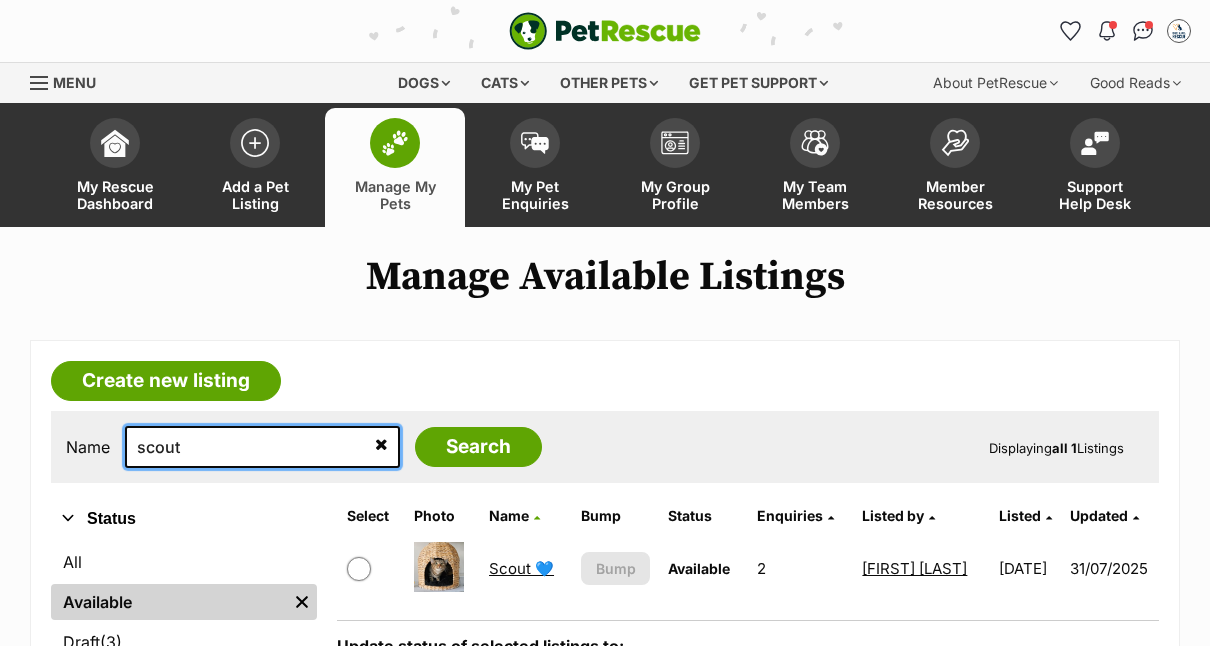 click on "scout" at bounding box center (262, 447) 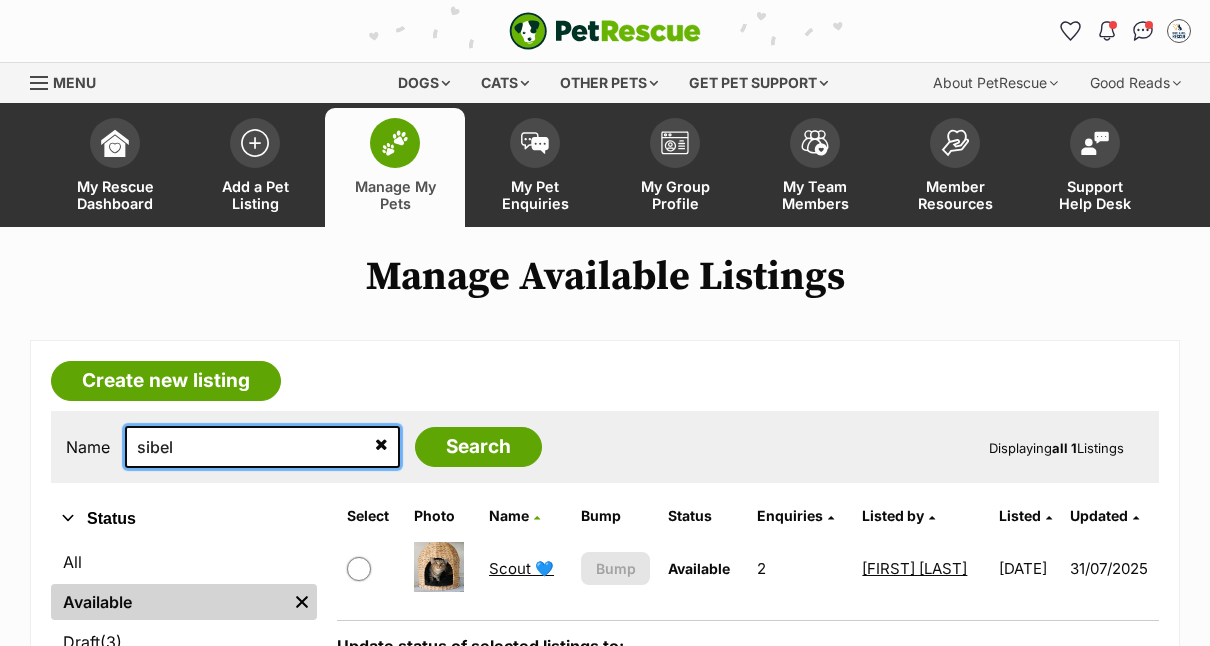 type on "sibel" 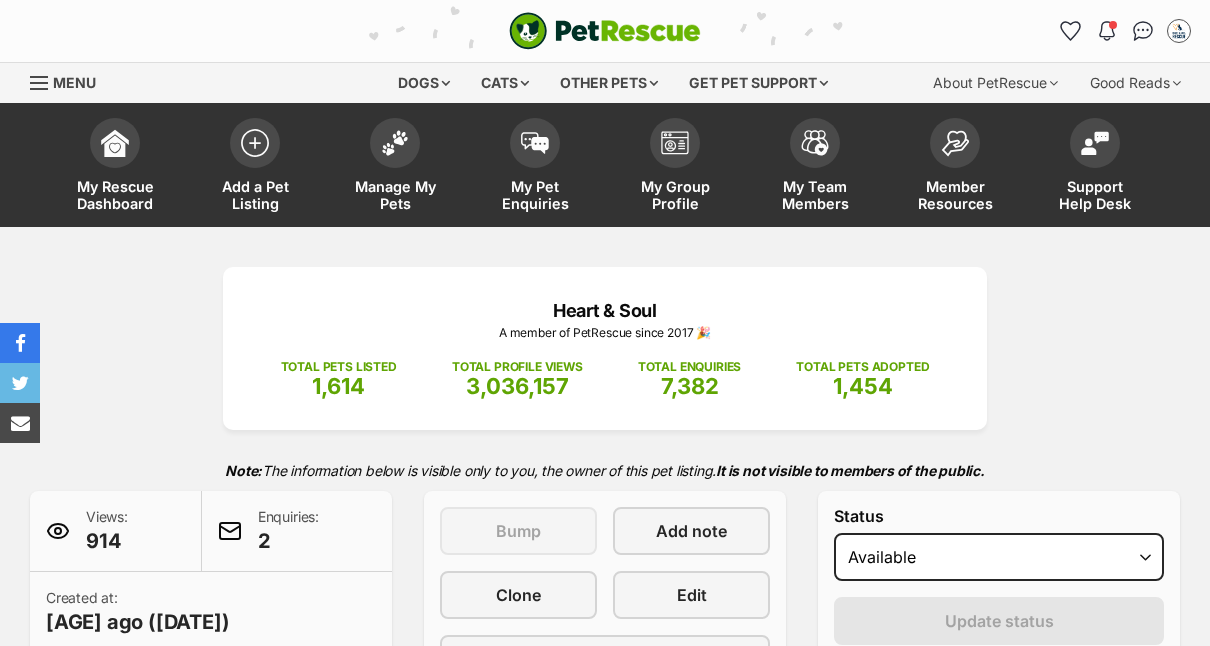 scroll, scrollTop: 0, scrollLeft: 0, axis: both 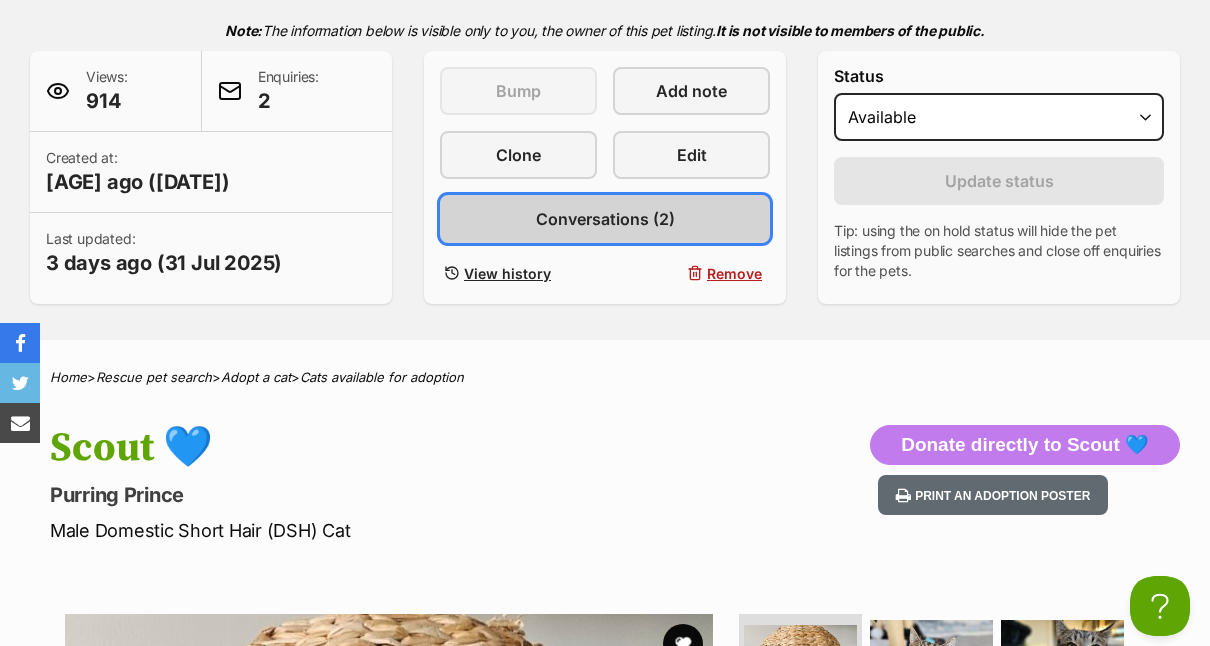 click on "Conversations (2)" at bounding box center [605, 219] 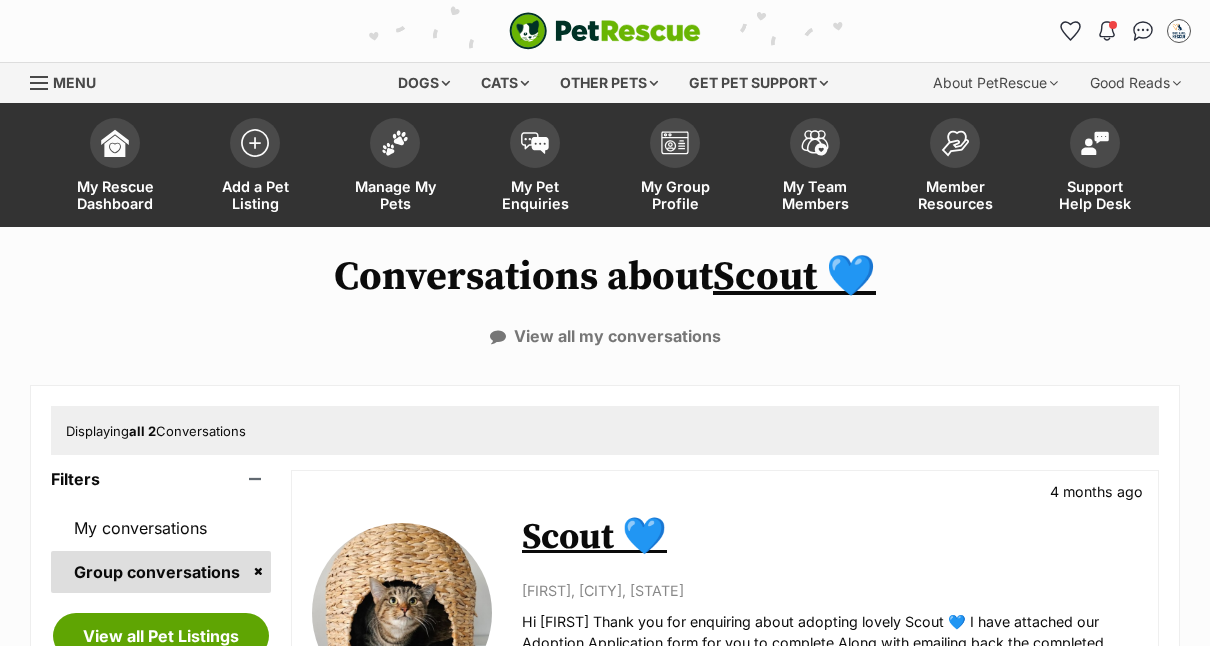 scroll, scrollTop: 0, scrollLeft: 0, axis: both 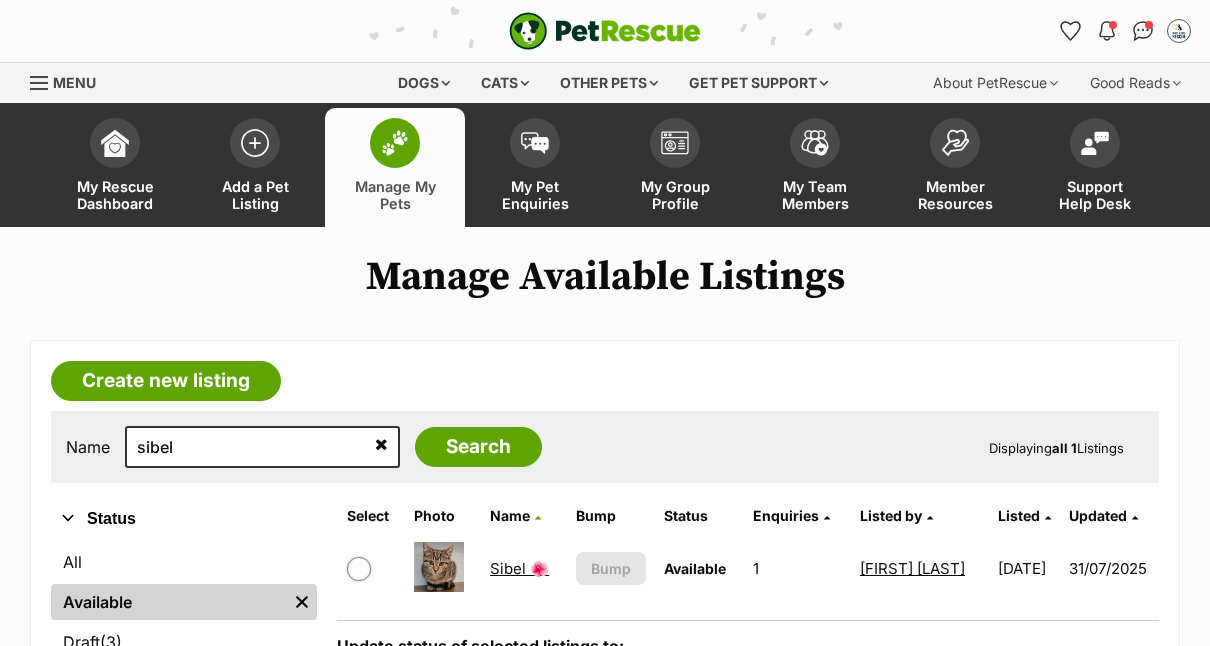 click on "Sibel 🌺" at bounding box center (519, 568) 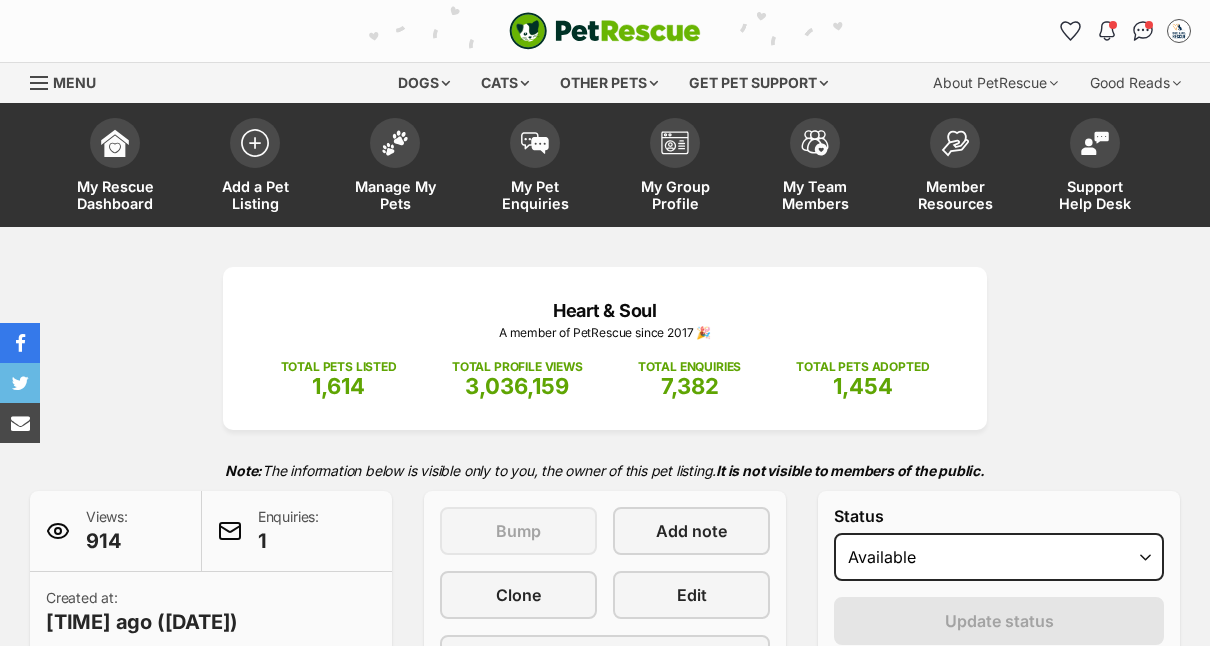 scroll, scrollTop: 0, scrollLeft: 0, axis: both 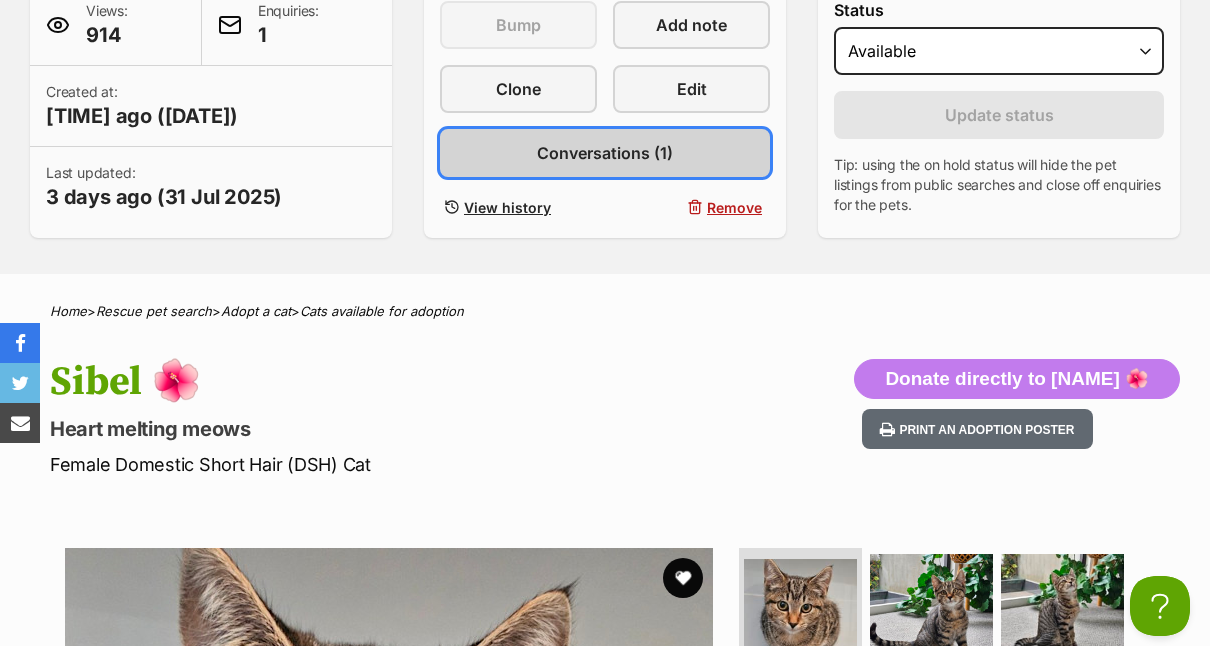 click on "Conversations (1)" at bounding box center [605, 153] 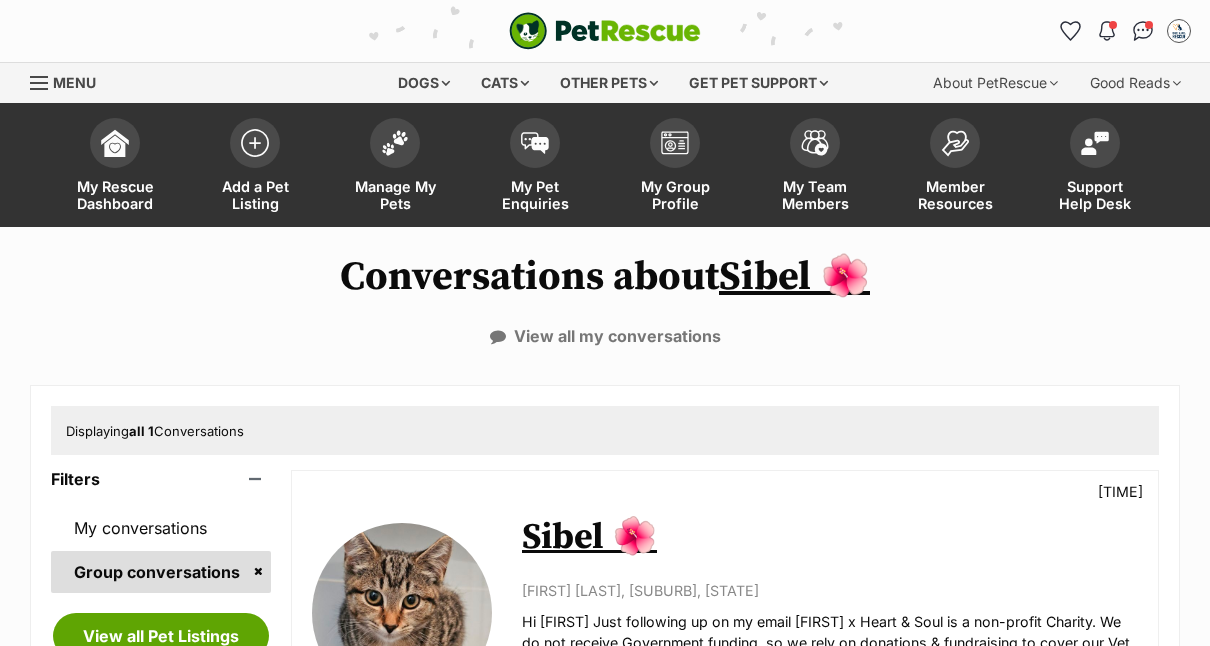 scroll, scrollTop: 0, scrollLeft: 0, axis: both 